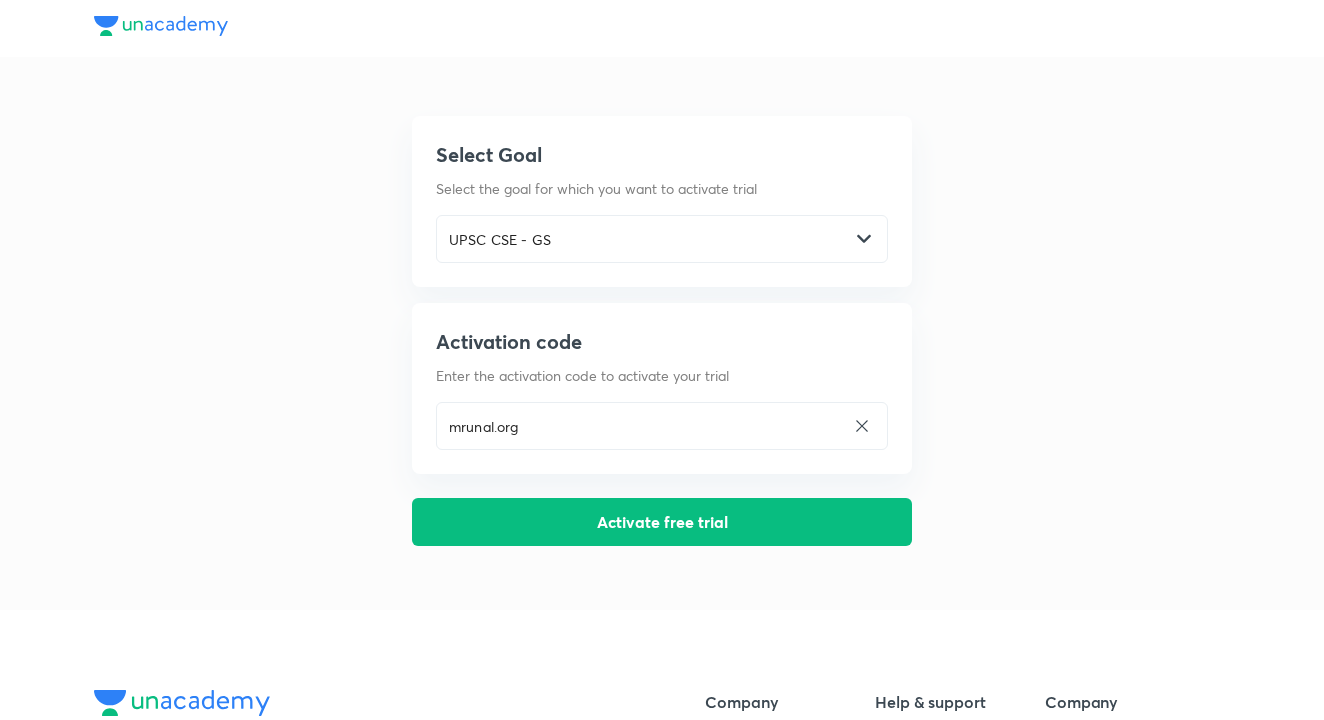 scroll, scrollTop: 0, scrollLeft: 0, axis: both 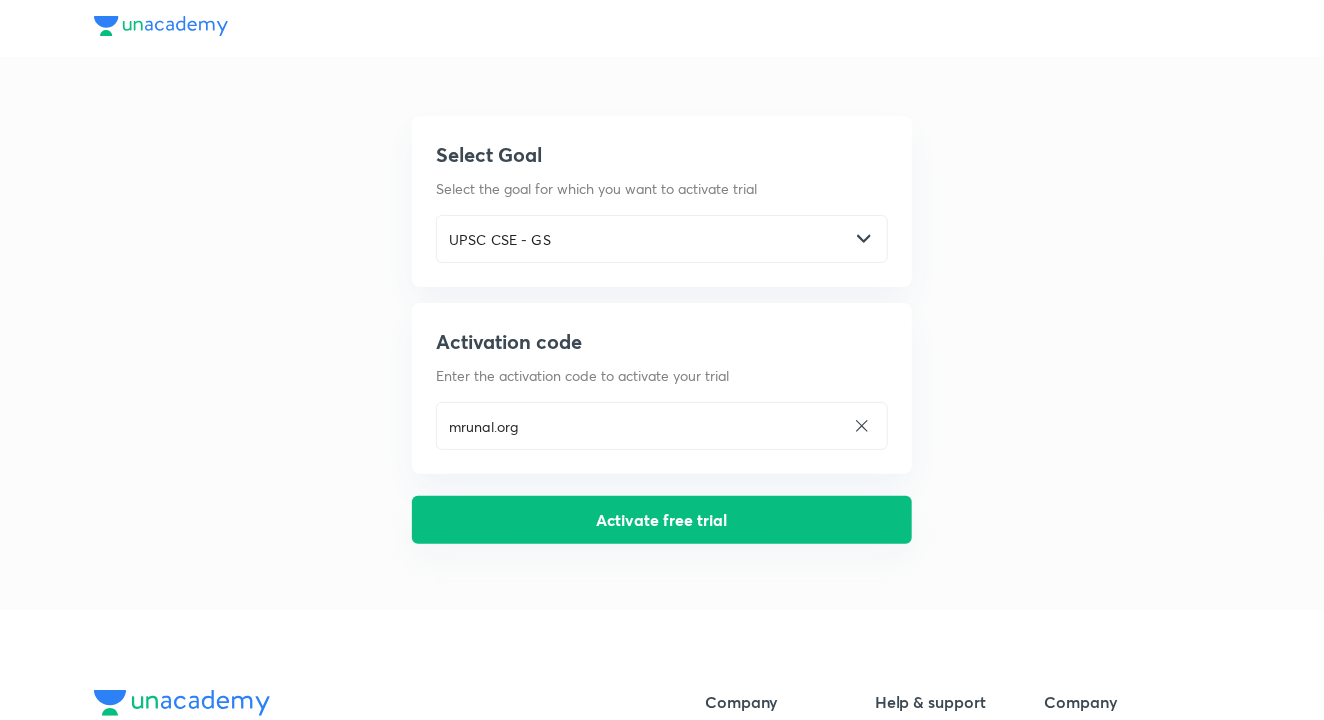 click on "Activate free trial" at bounding box center (662, 520) 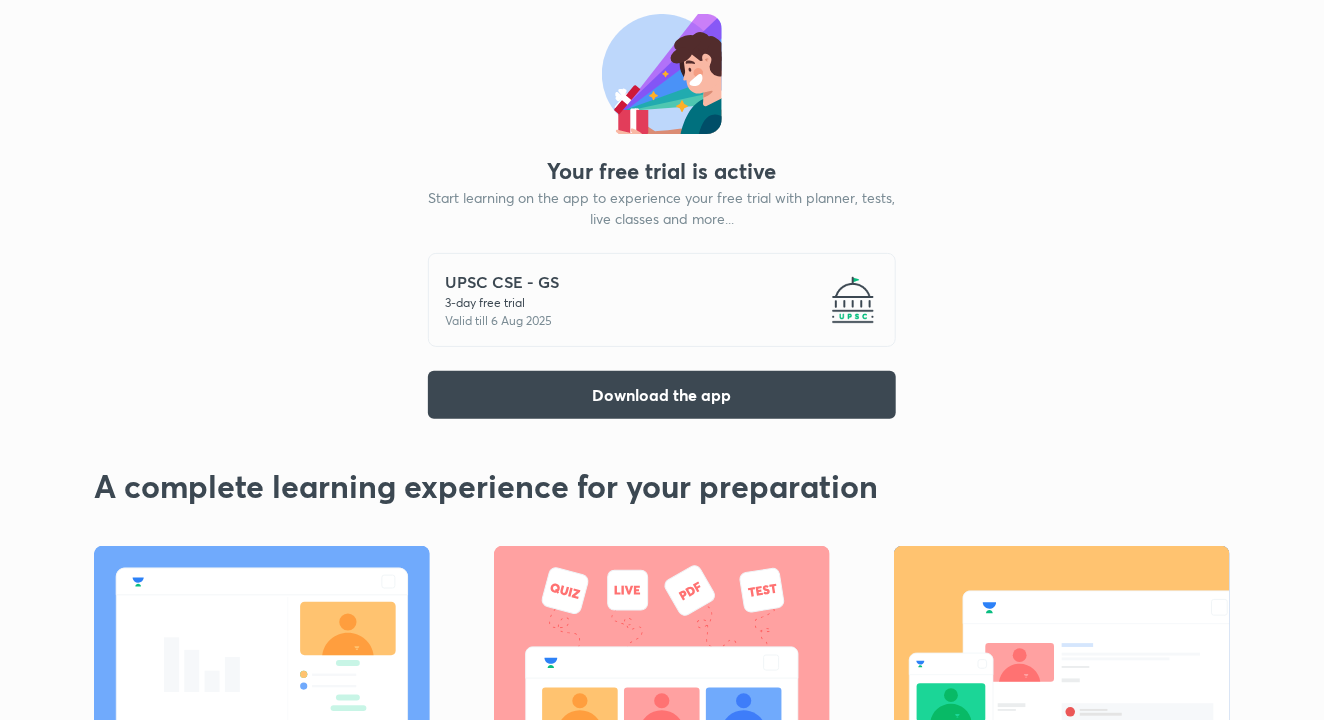 scroll, scrollTop: 0, scrollLeft: 0, axis: both 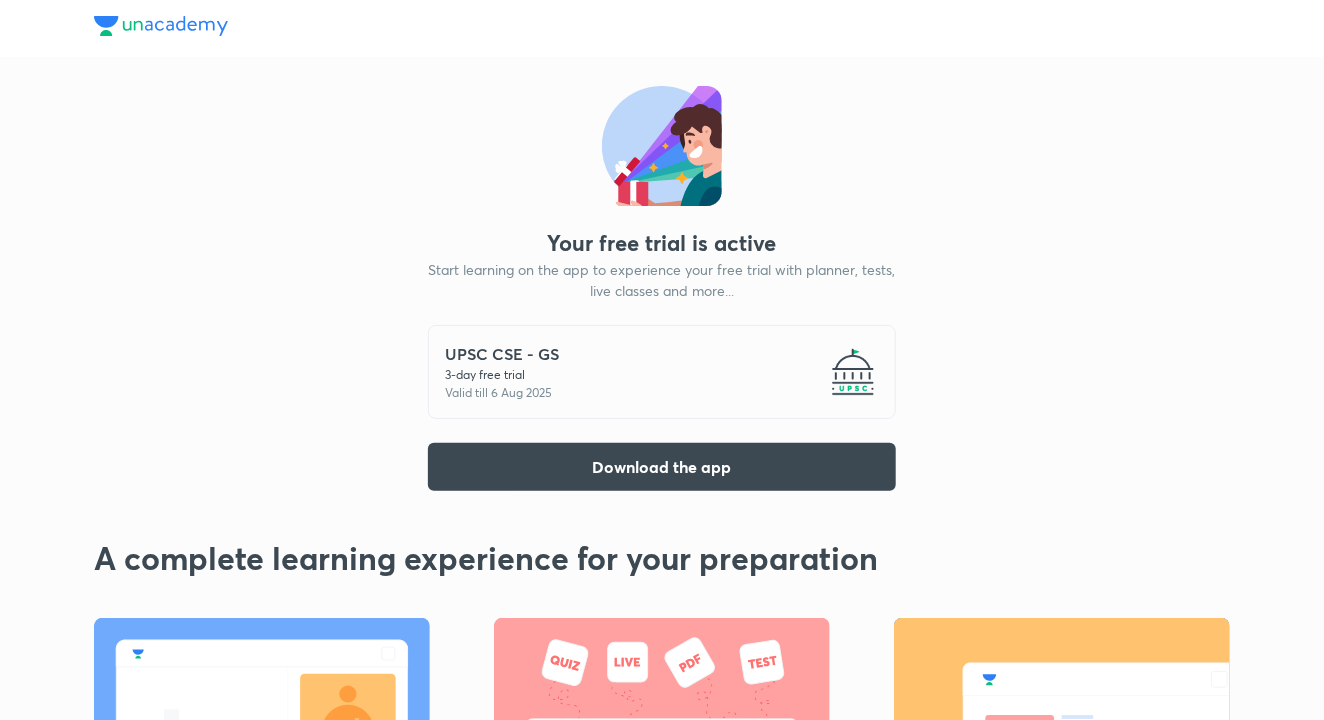 click on "UPSC CSE - GS" at bounding box center (502, 354) 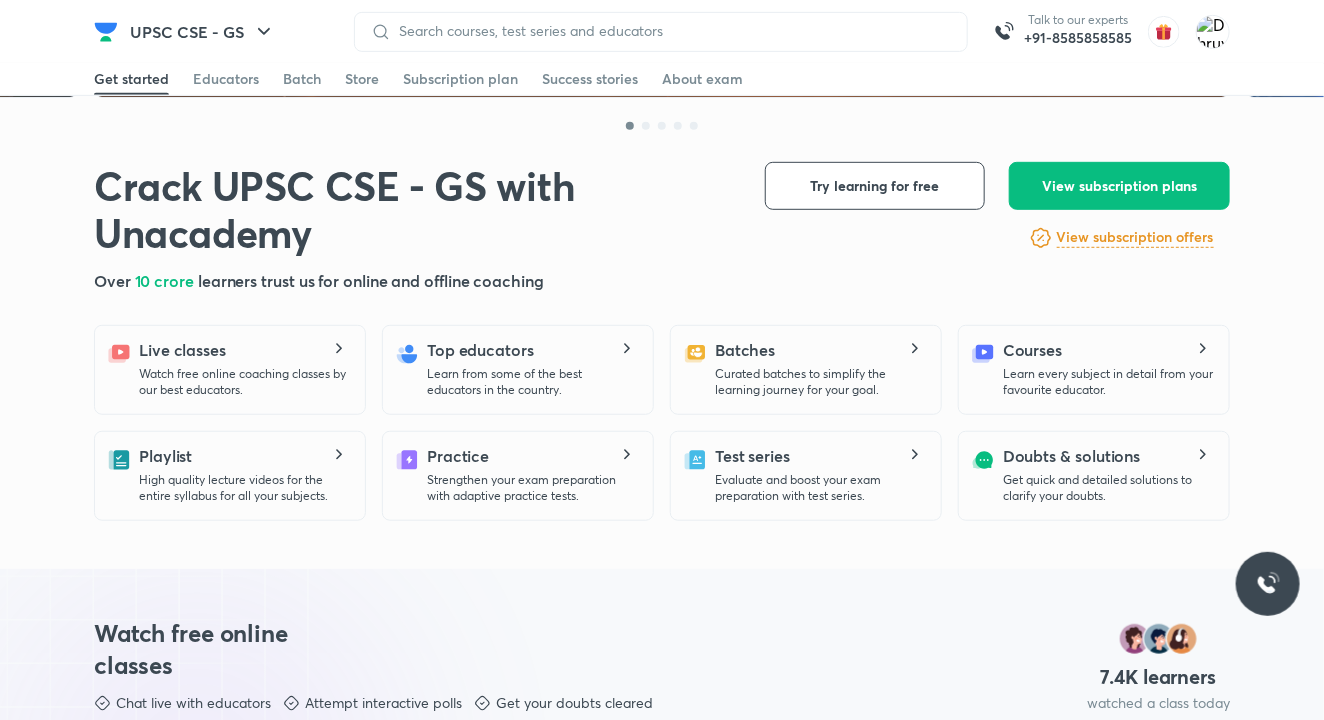 scroll, scrollTop: 344, scrollLeft: 0, axis: vertical 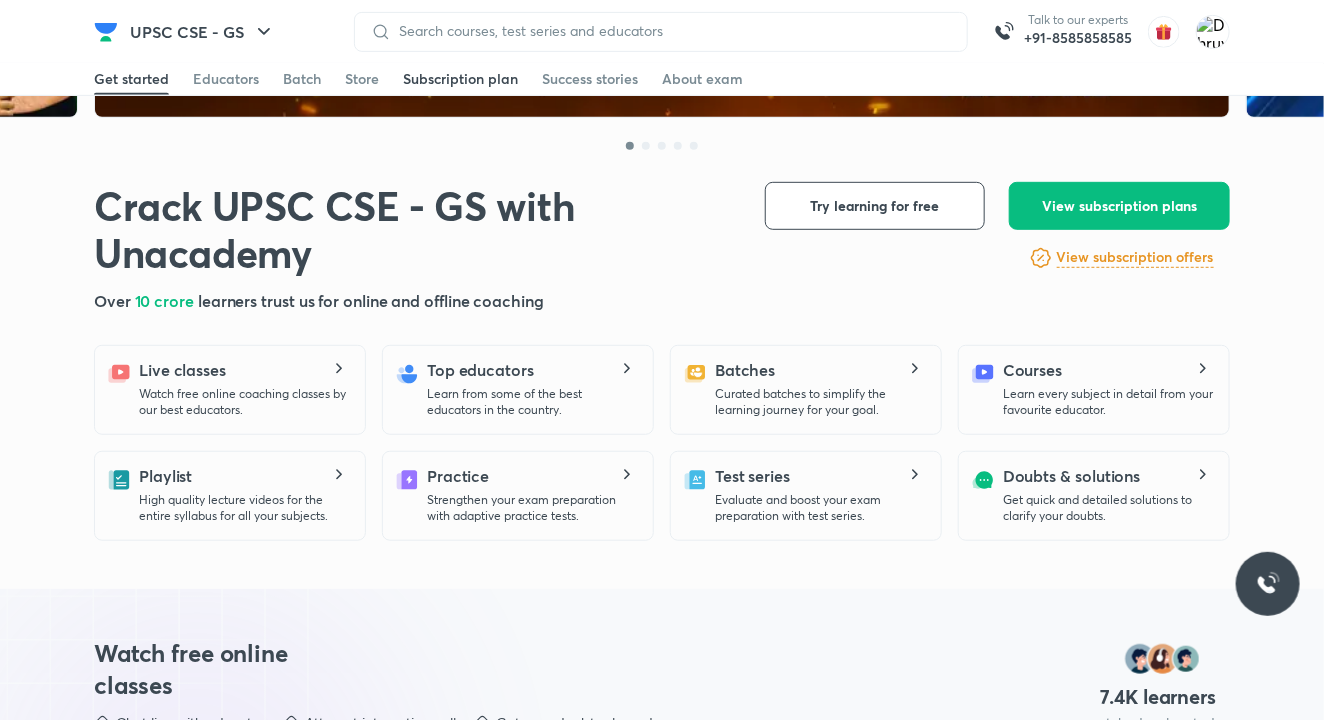 click on "Subscription plan" at bounding box center [460, 79] 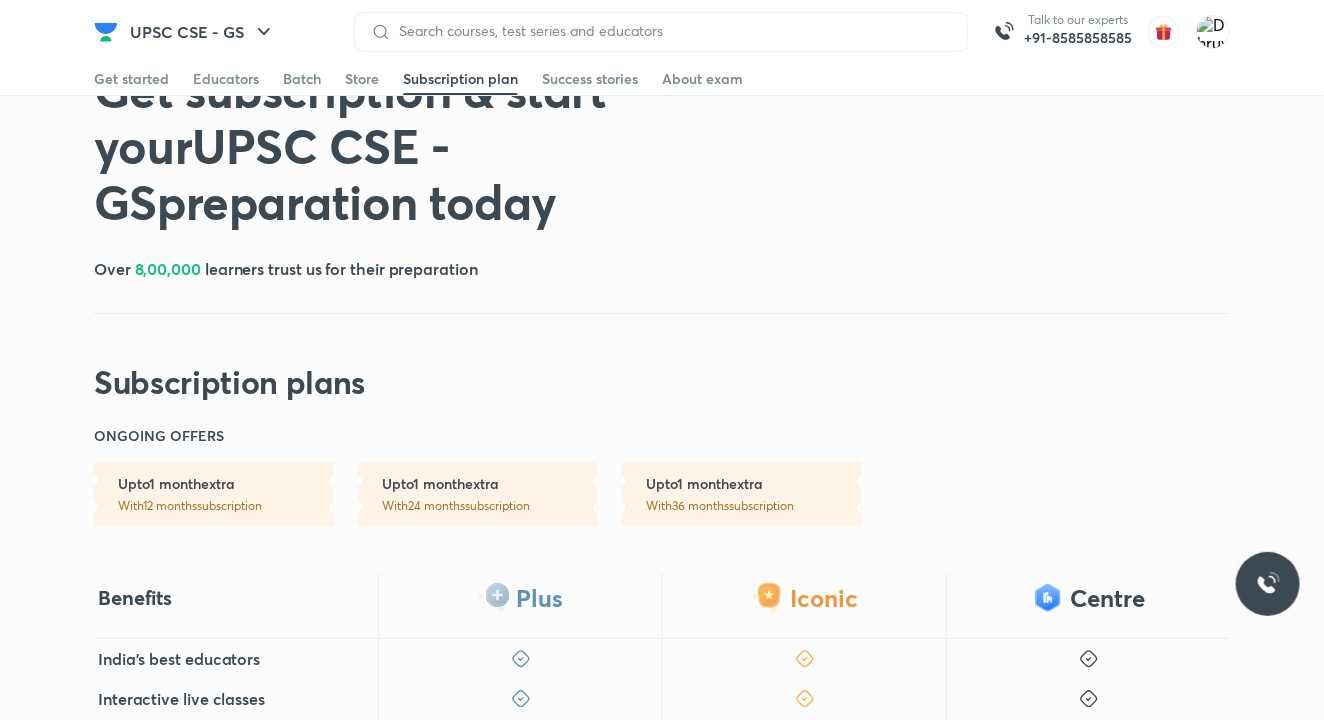 scroll, scrollTop: 0, scrollLeft: 0, axis: both 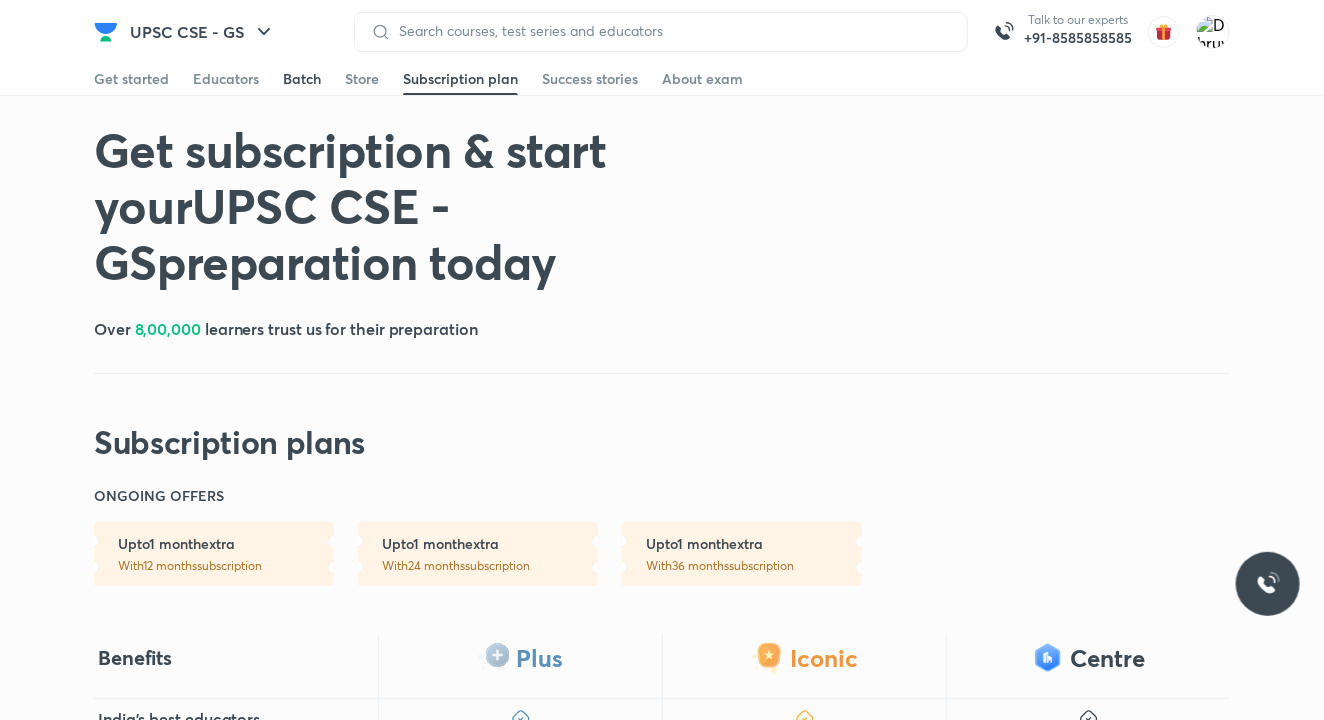 click on "Batch" at bounding box center [302, 79] 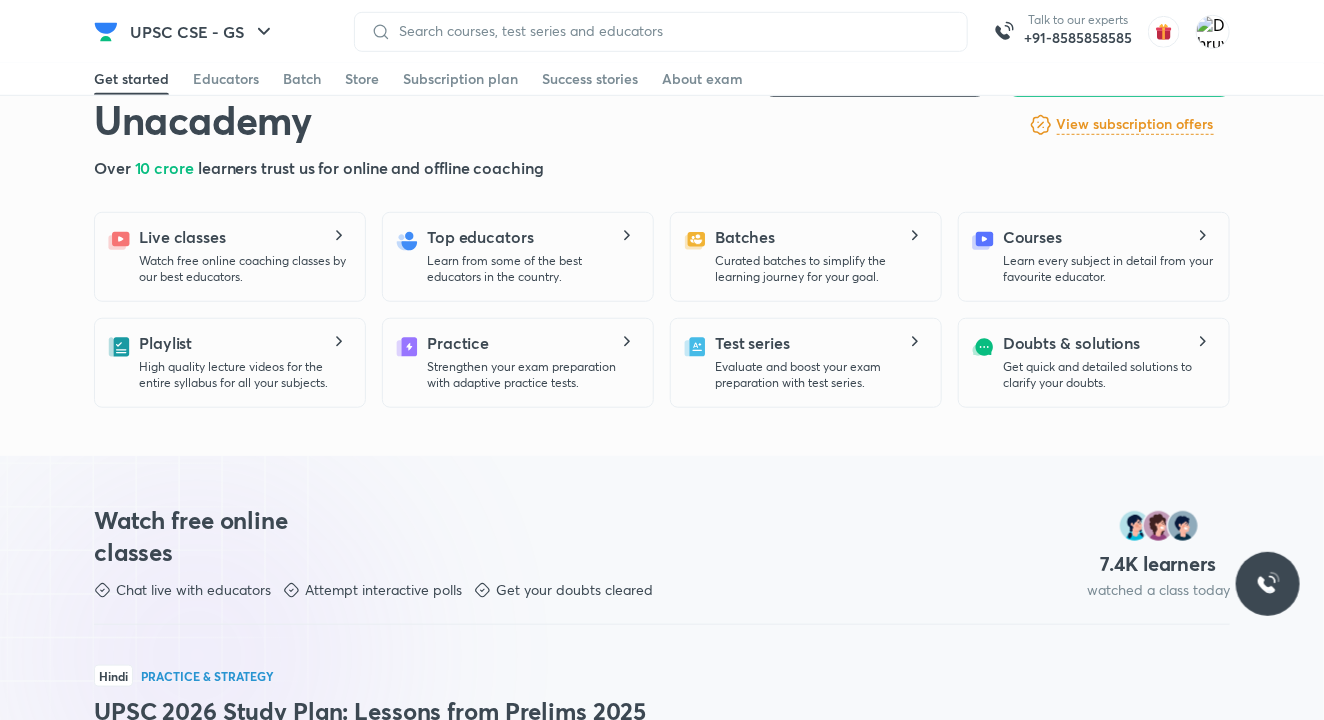 scroll, scrollTop: 1873, scrollLeft: 0, axis: vertical 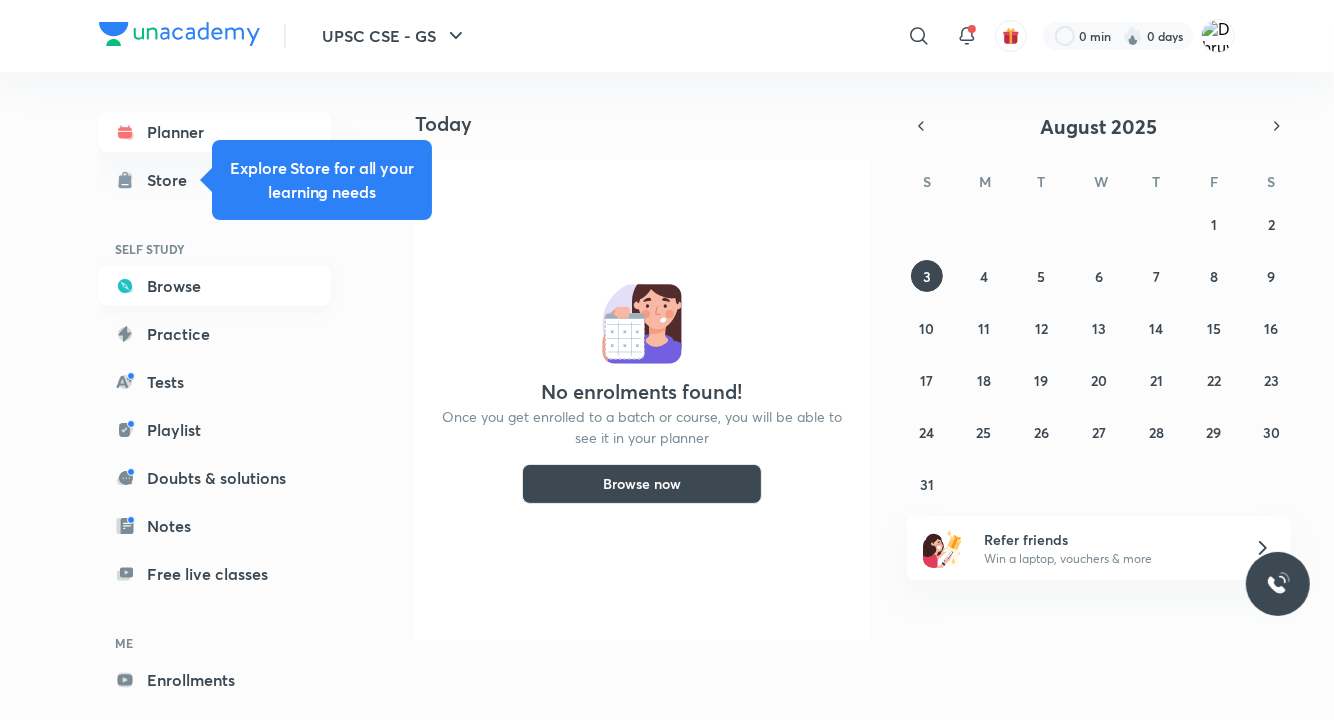 click on "Browse" at bounding box center (215, 286) 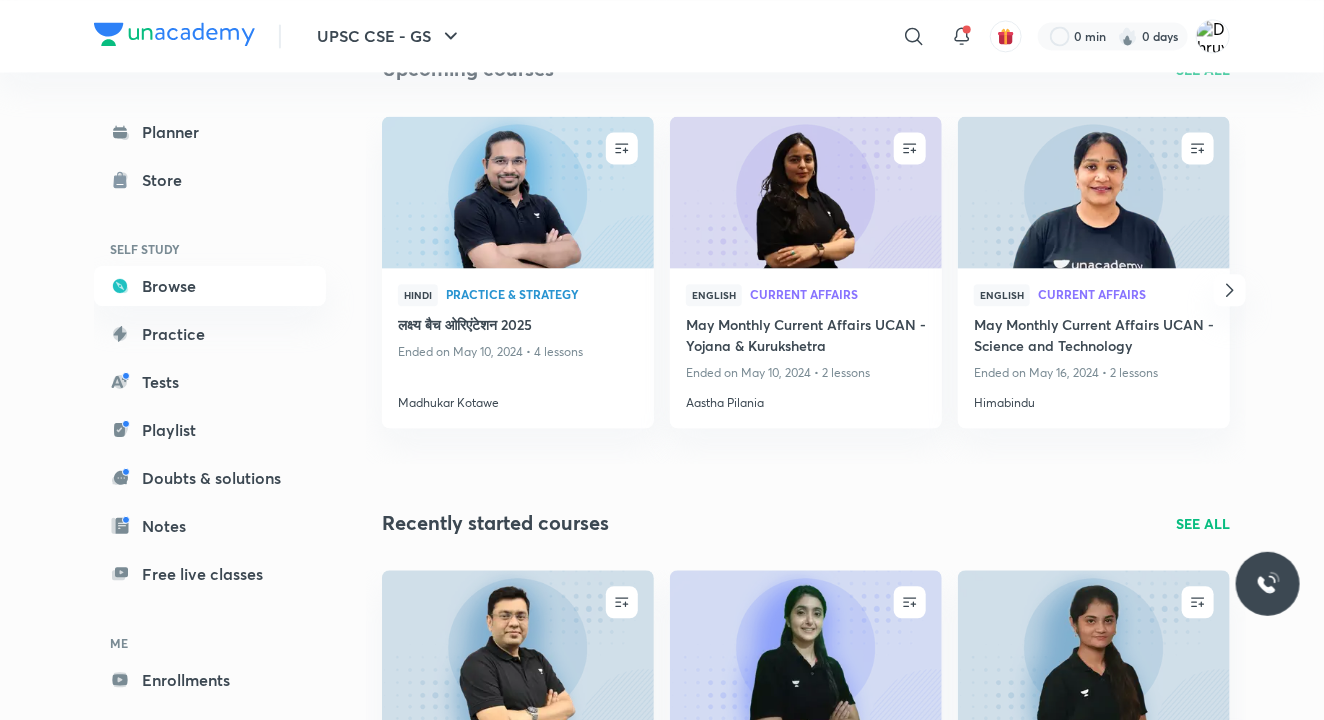 scroll, scrollTop: 1684, scrollLeft: 0, axis: vertical 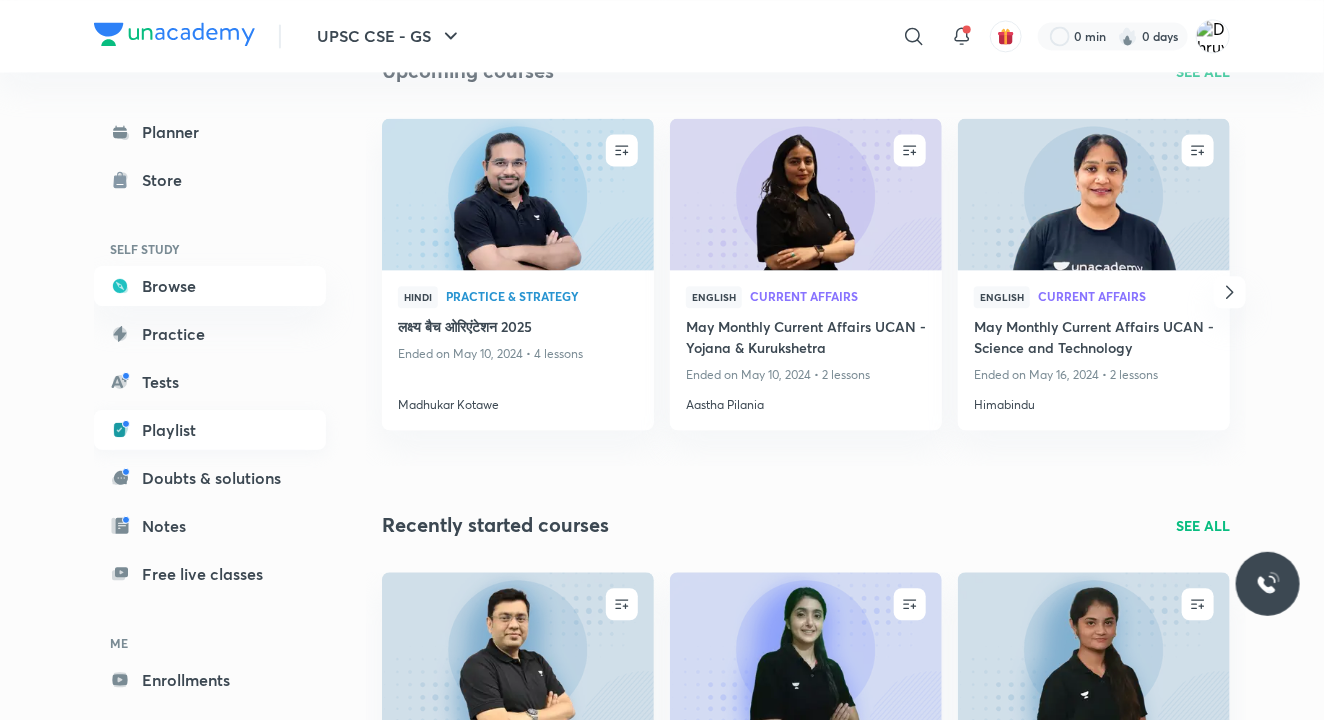 click on "Playlist" at bounding box center (210, 430) 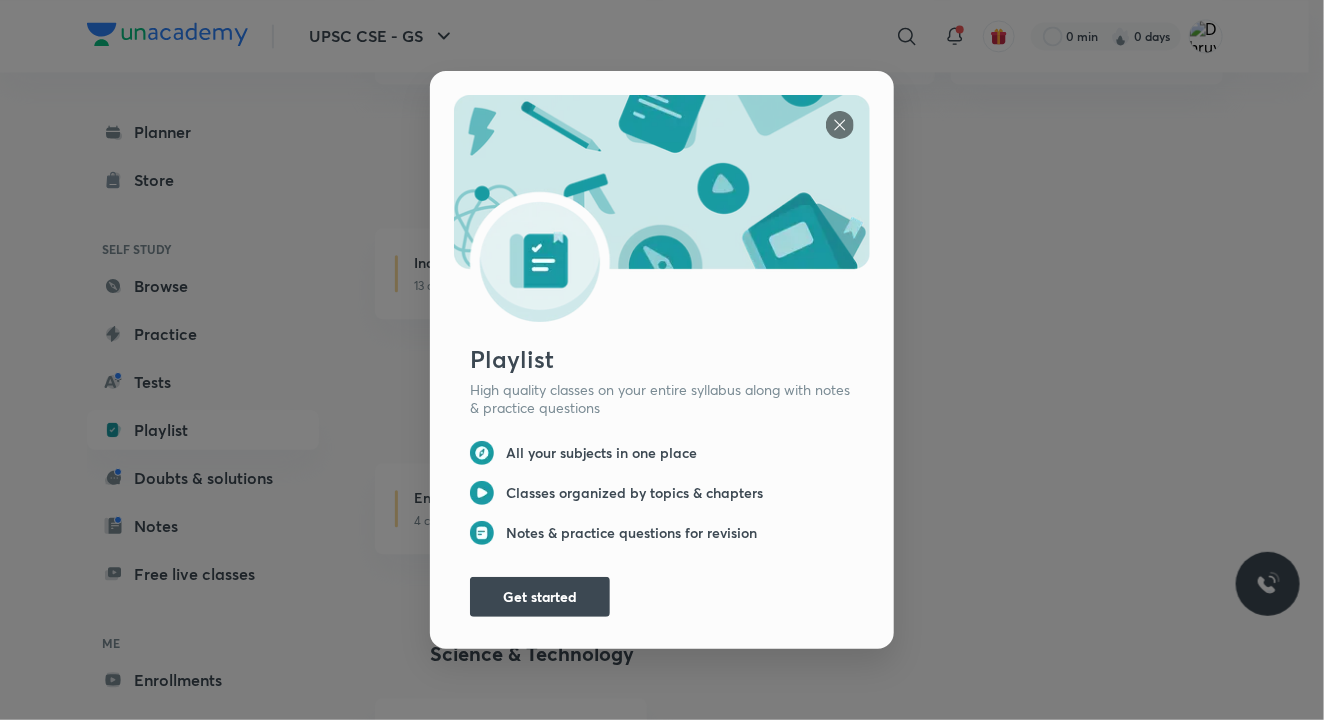 scroll, scrollTop: 0, scrollLeft: 0, axis: both 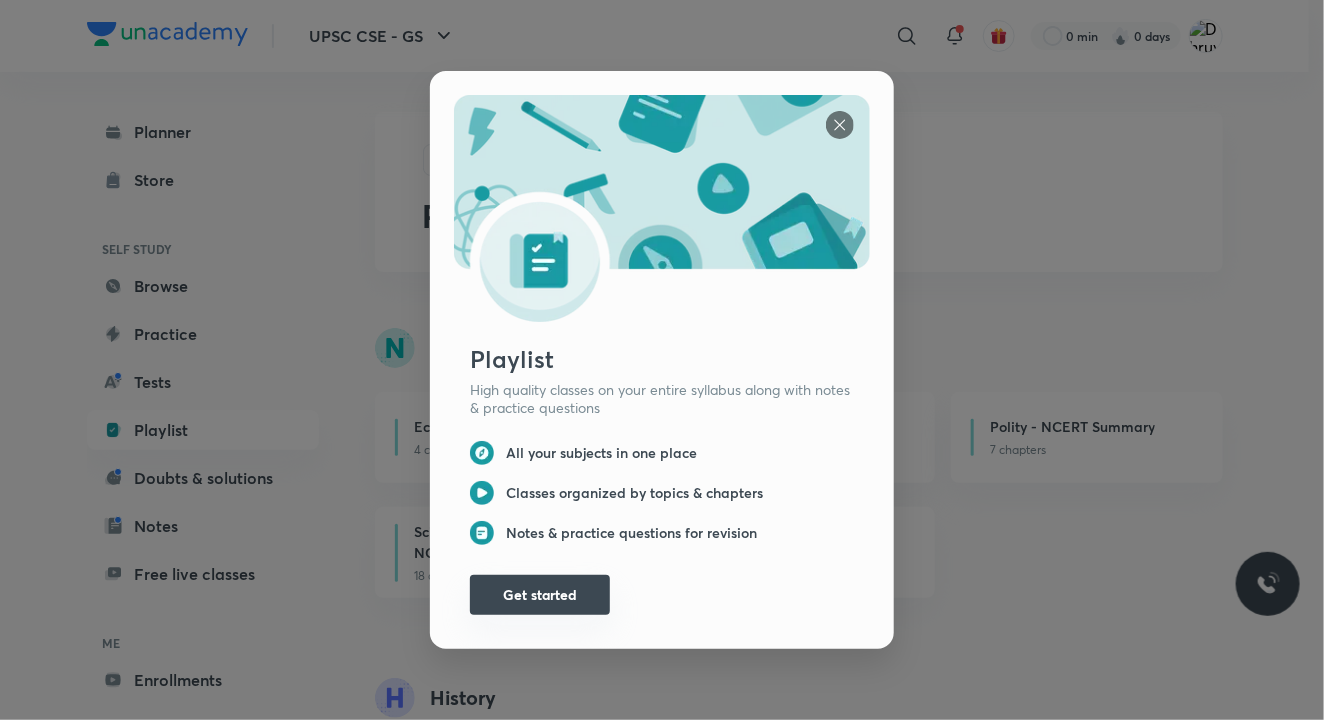 click on "Get started" at bounding box center [540, 595] 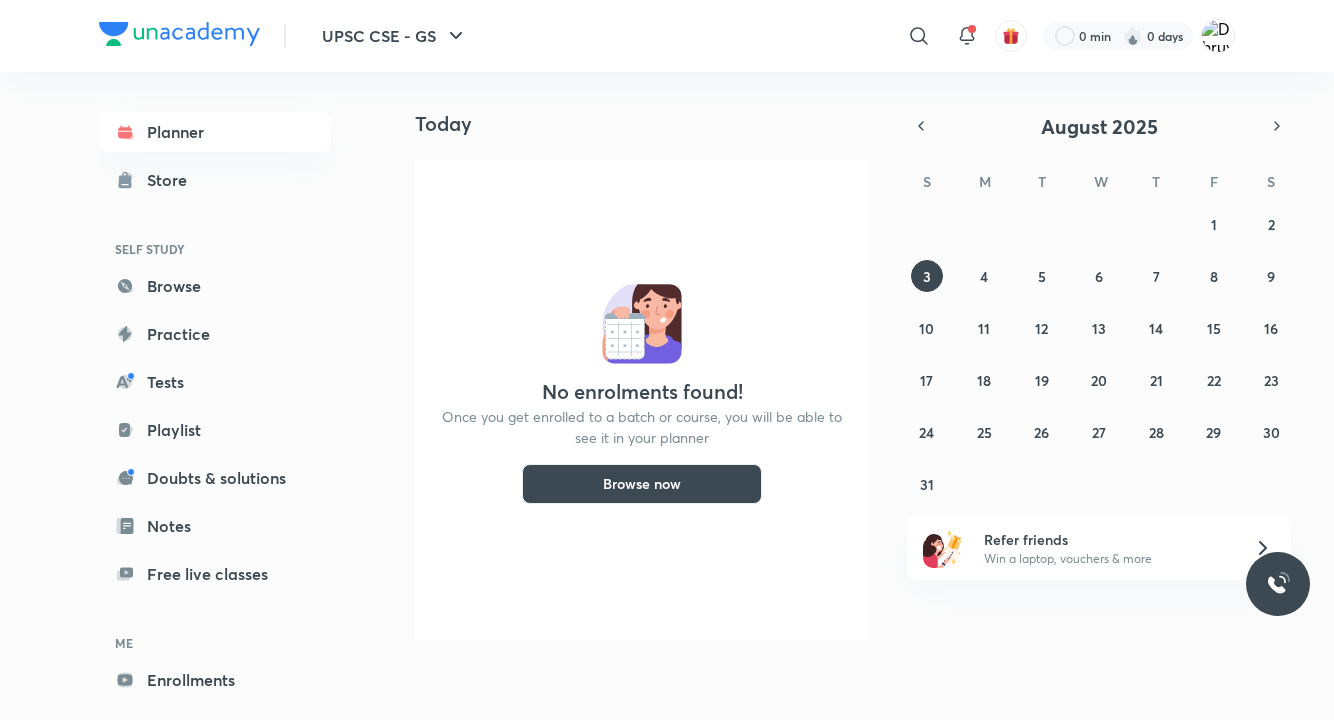 scroll, scrollTop: 0, scrollLeft: 0, axis: both 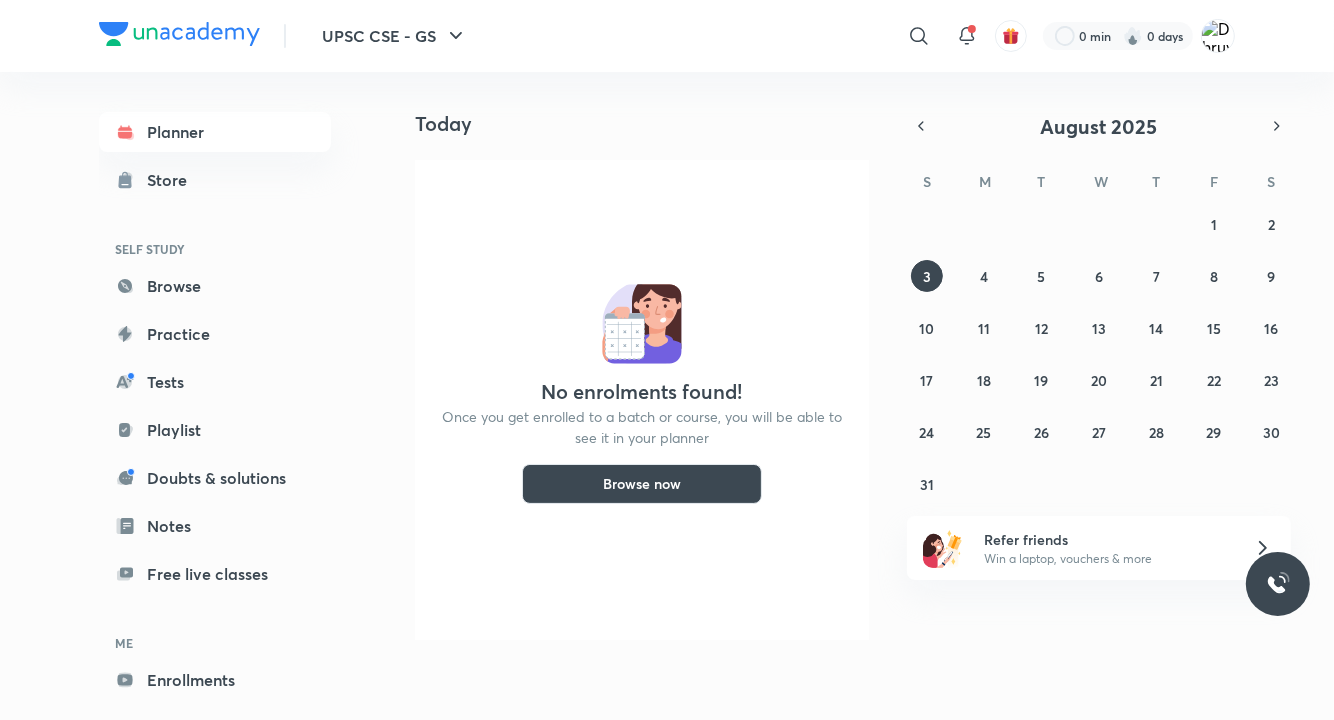 click on "Browse now" at bounding box center (642, 484) 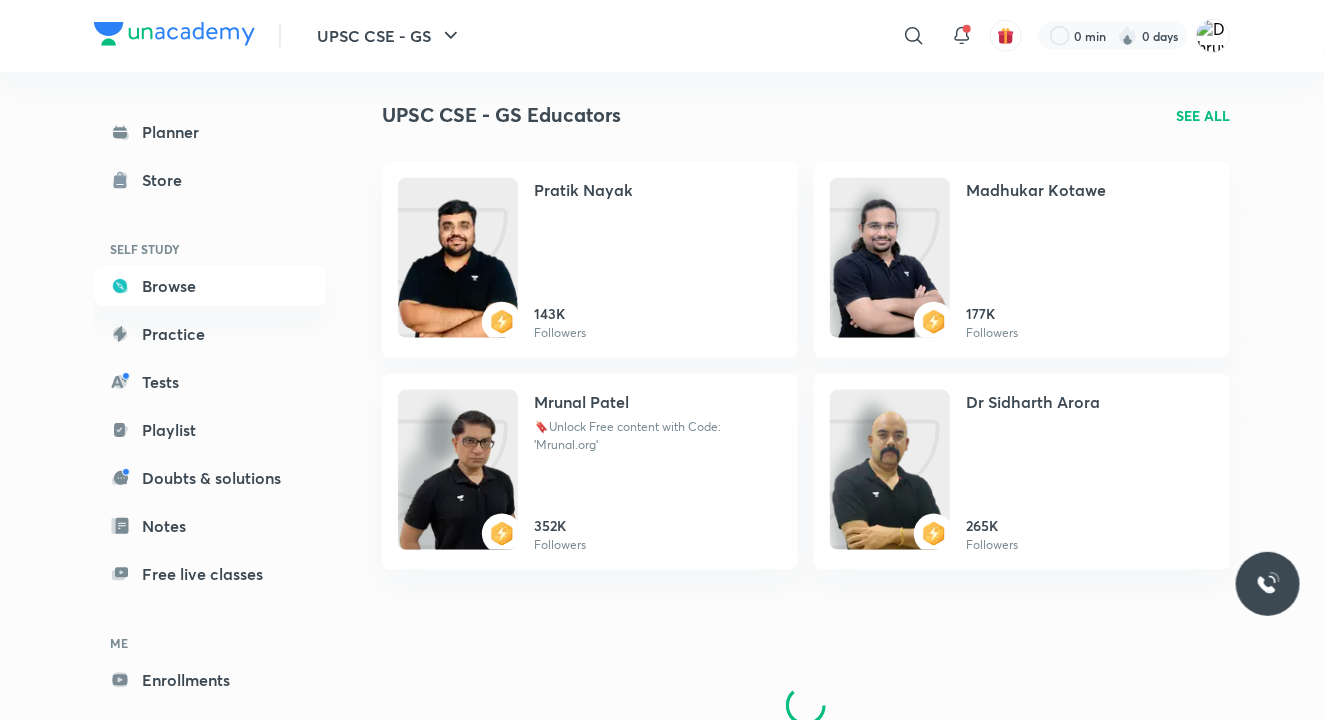scroll, scrollTop: 864, scrollLeft: 0, axis: vertical 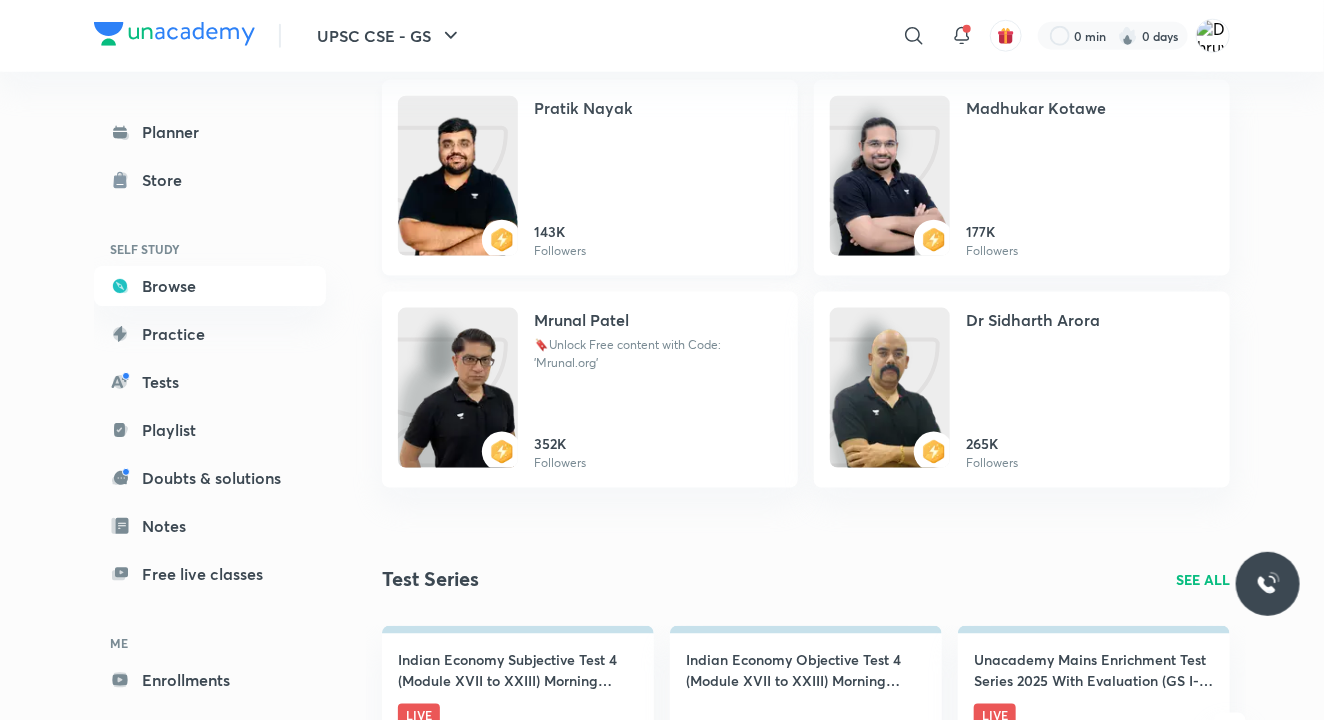 click on "Pratik Nayak" at bounding box center [658, 118] 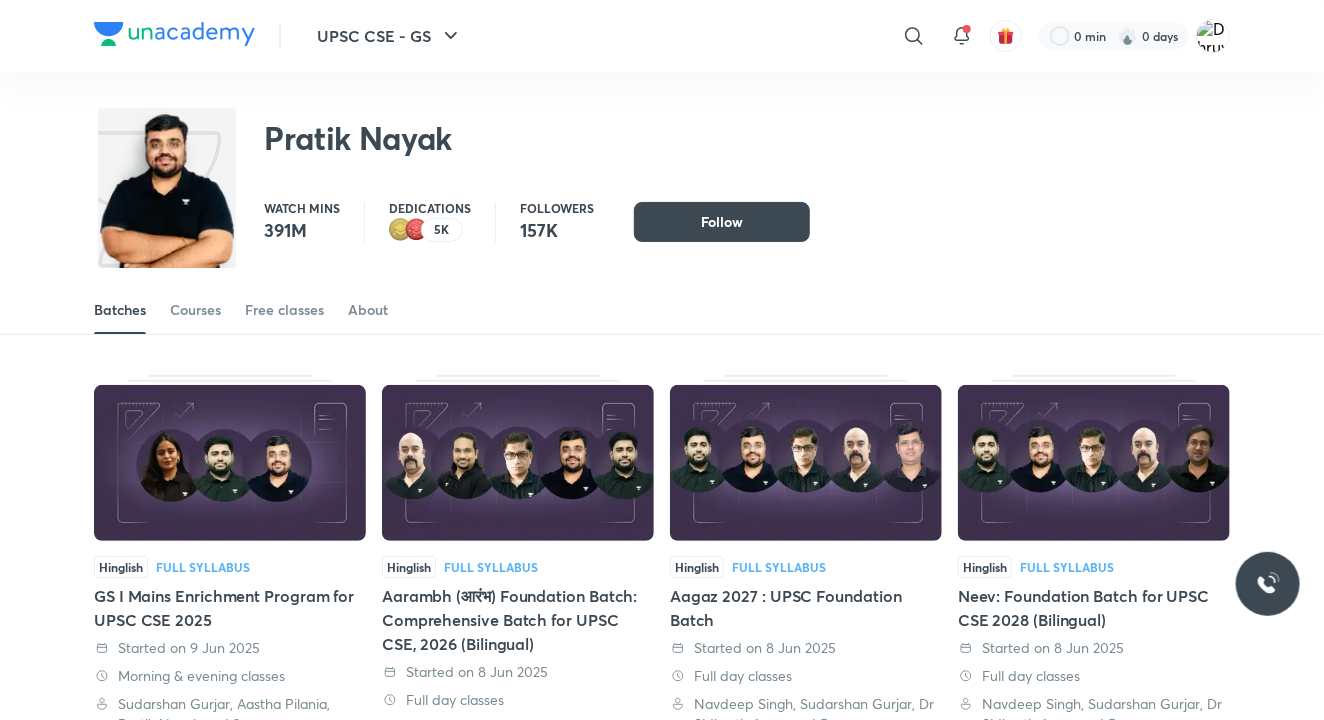 scroll, scrollTop: 189, scrollLeft: 0, axis: vertical 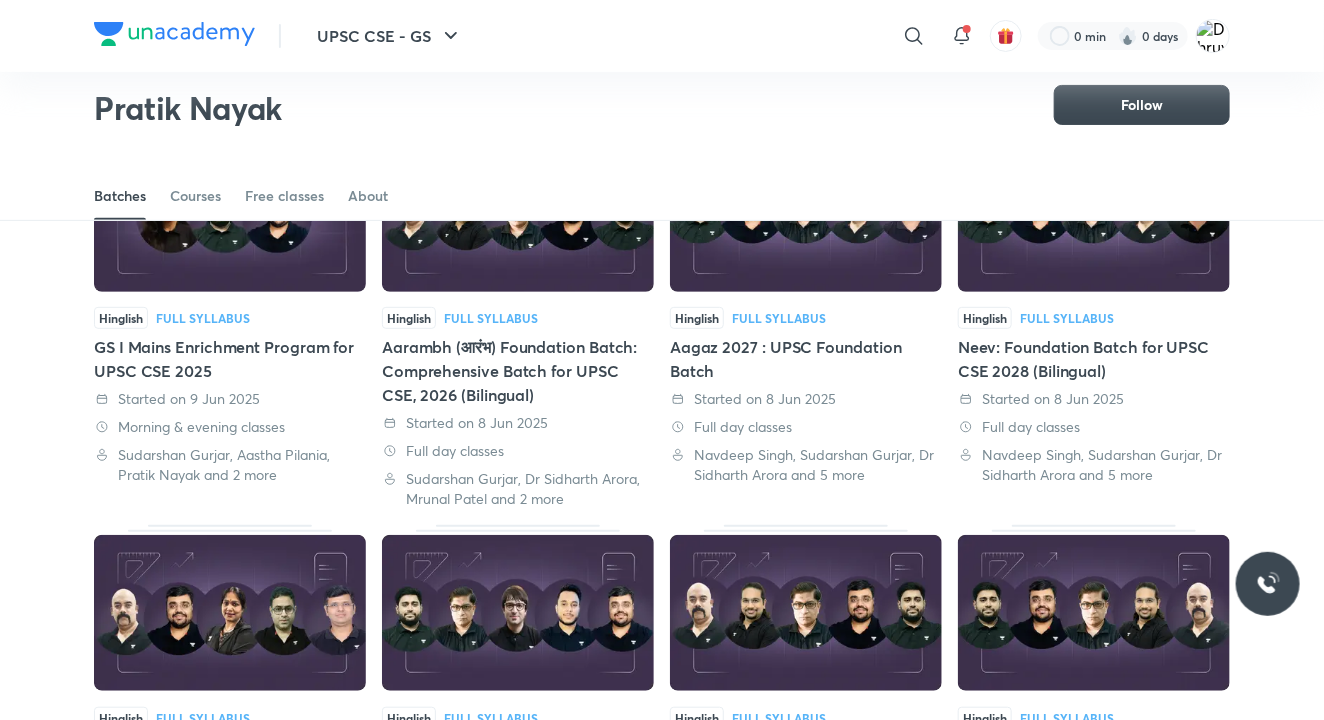 click on "Aarambh (आरंभ) Foundation Batch: Comprehensive Batch for UPSC CSE, 2026 (Bilingual)" at bounding box center (518, 371) 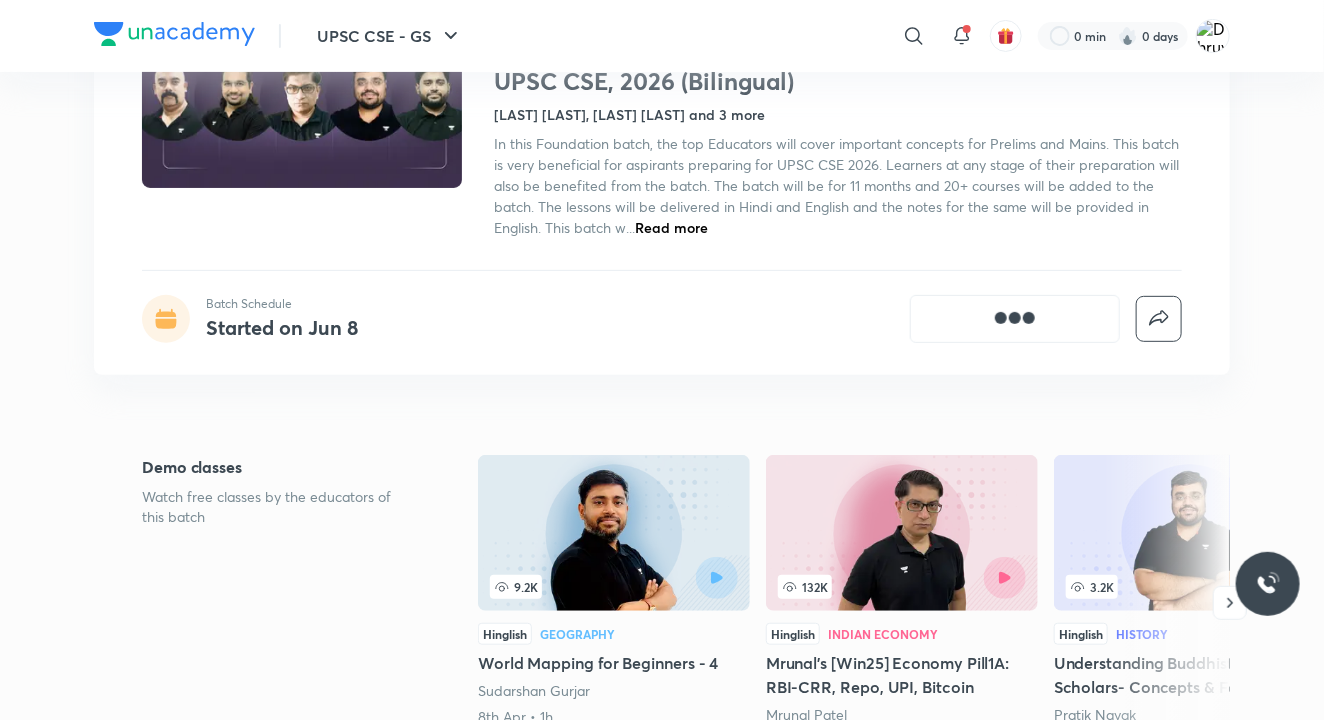 scroll, scrollTop: 200, scrollLeft: 0, axis: vertical 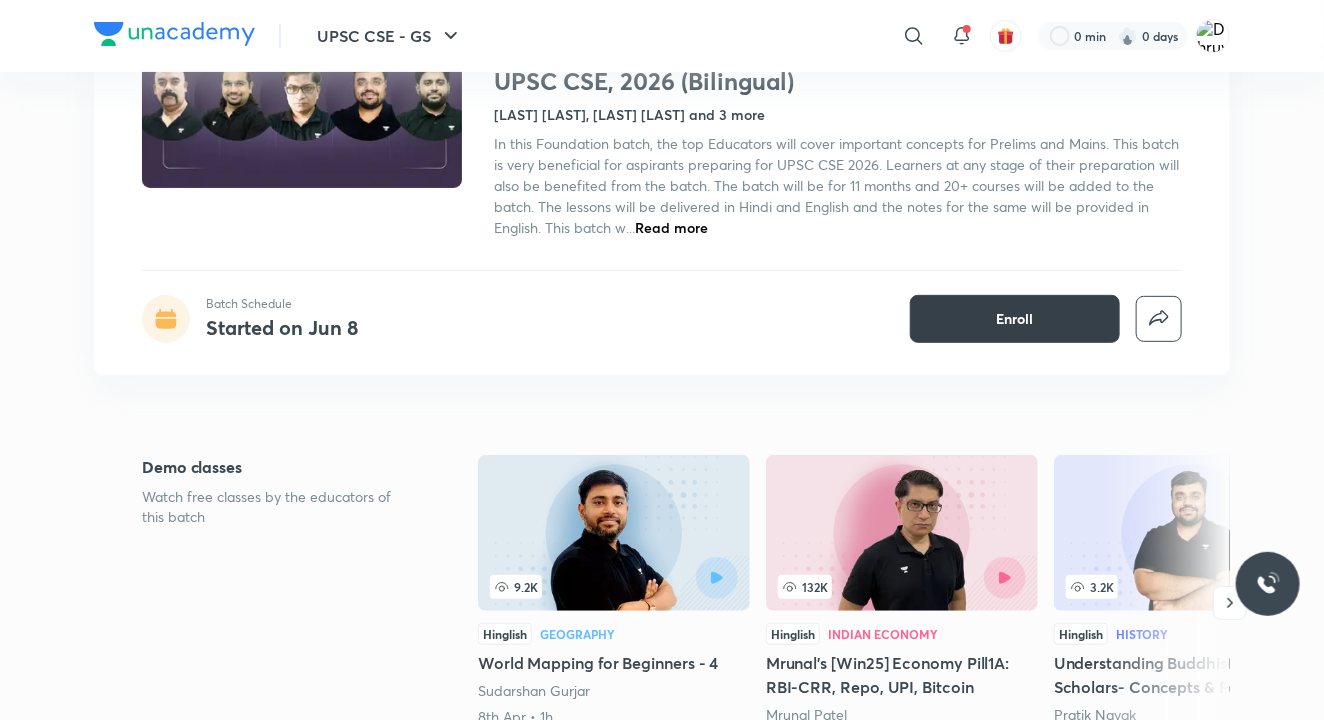 click on "Enroll" at bounding box center (1015, 319) 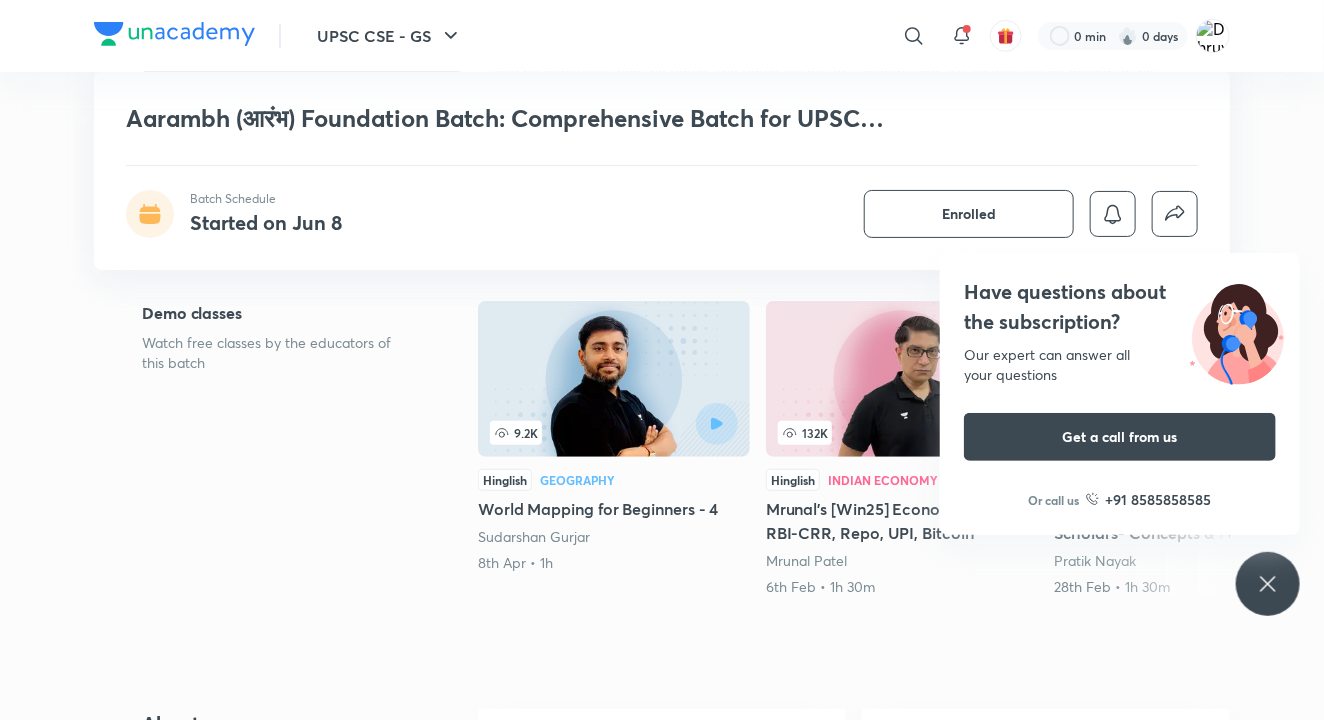 scroll, scrollTop: 315, scrollLeft: 0, axis: vertical 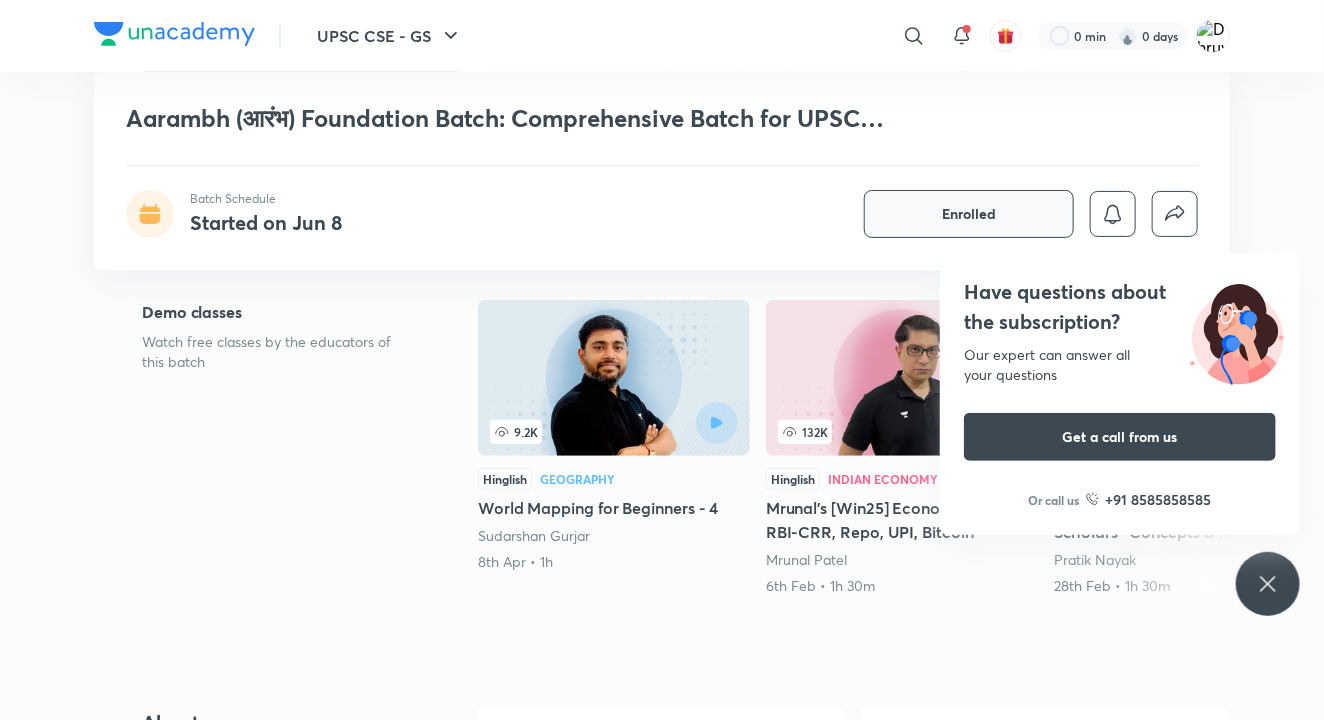 click on "Enrolled" at bounding box center [969, 214] 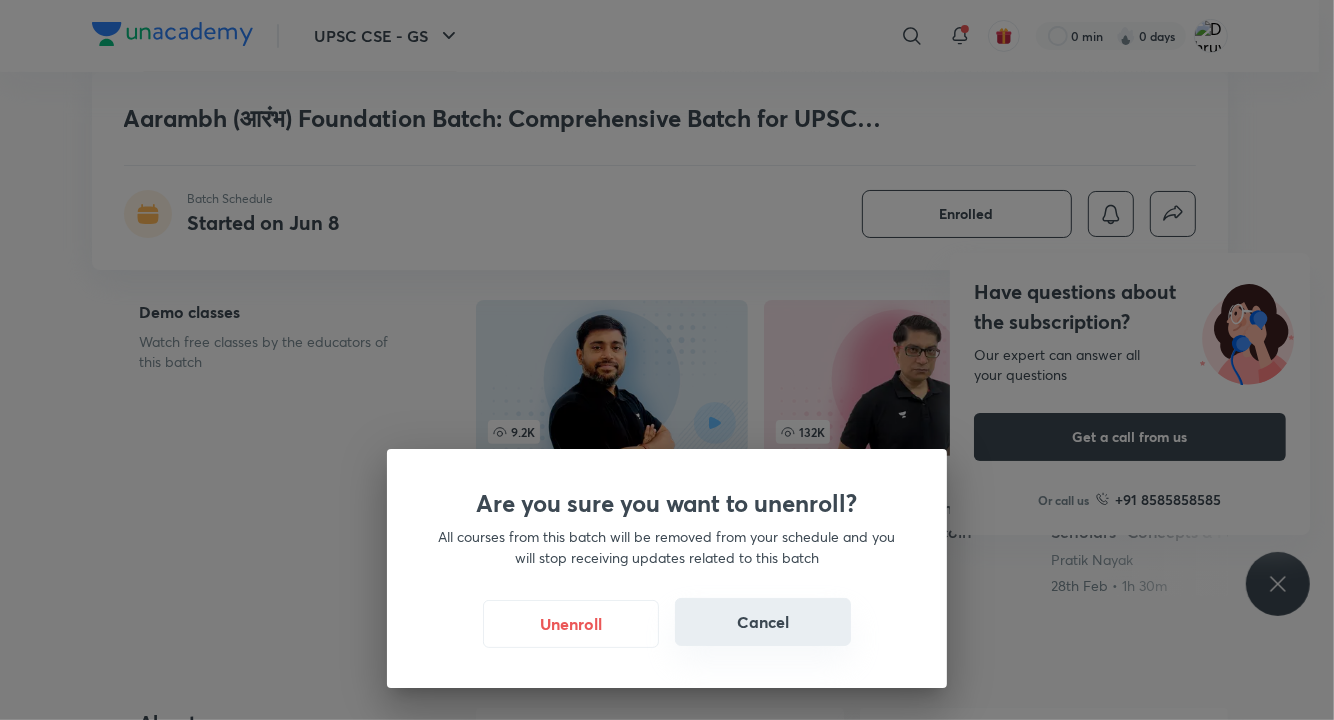 click on "Cancel" at bounding box center [763, 622] 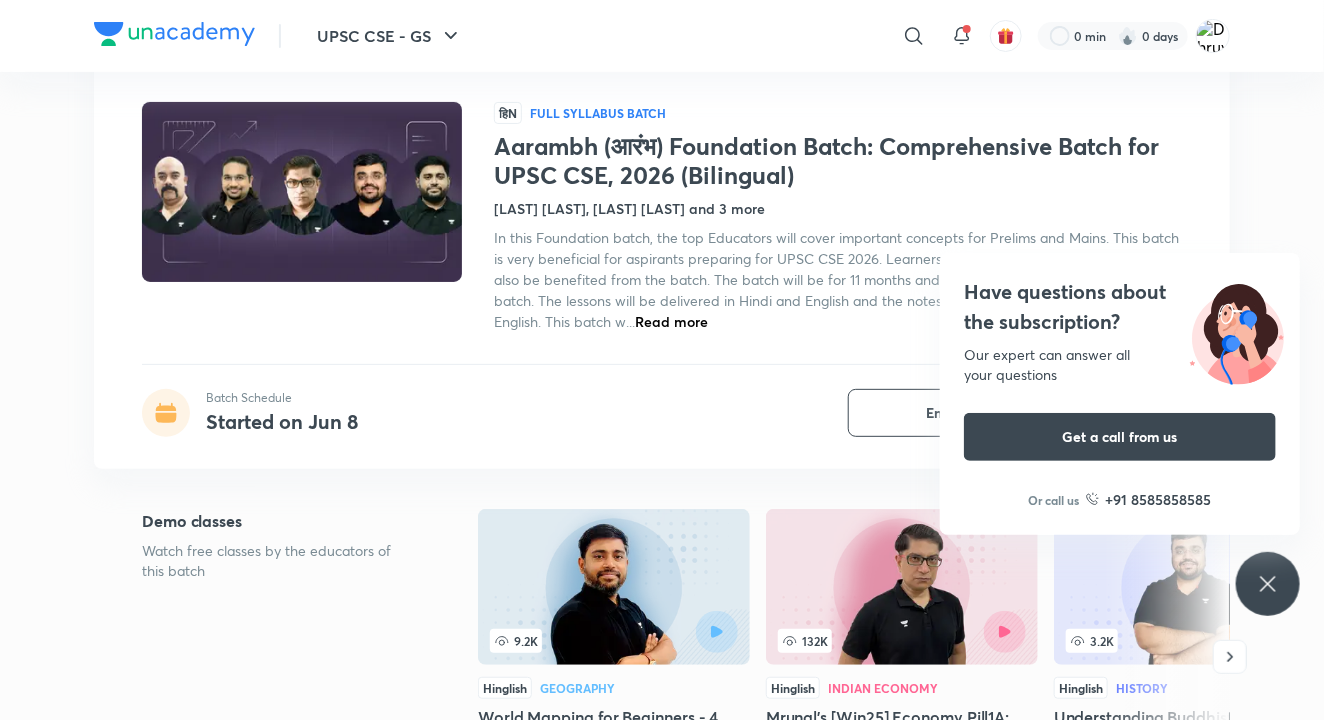 scroll, scrollTop: 84, scrollLeft: 0, axis: vertical 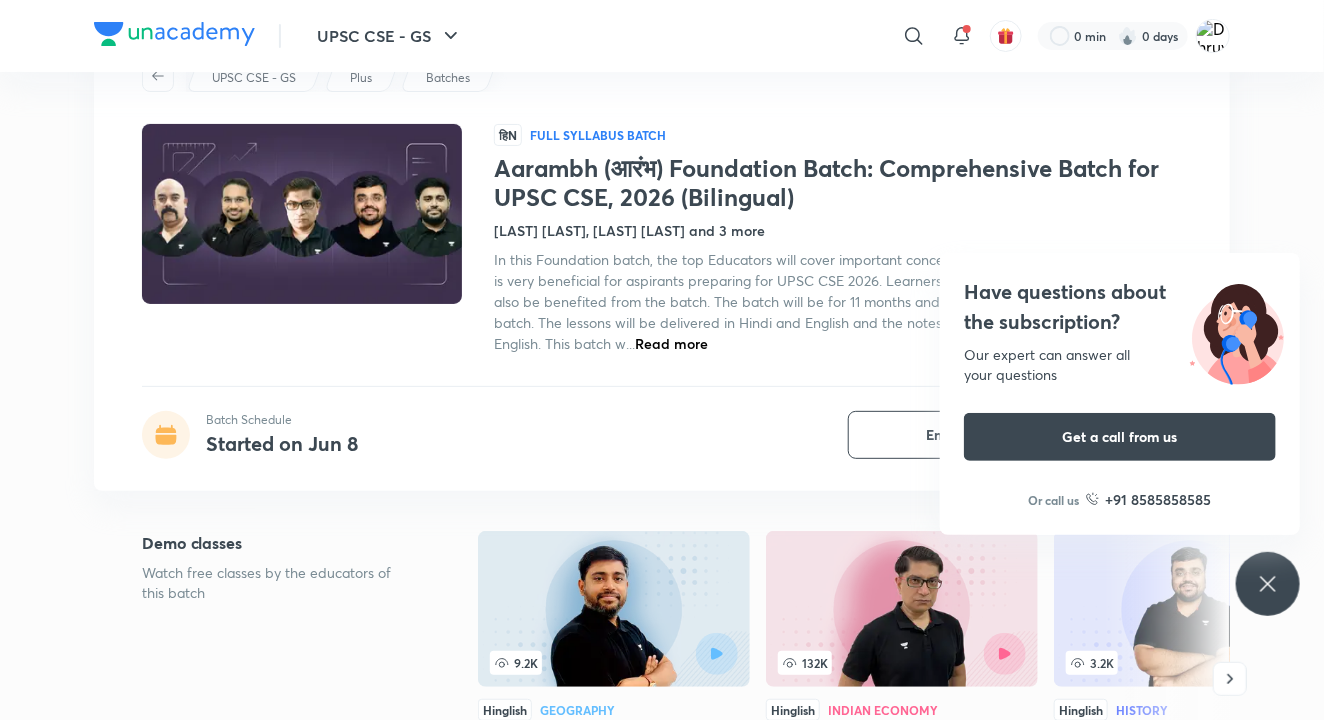 click on "UPSC CSE - GS ​ 0 min 0 days" at bounding box center (662, 36) 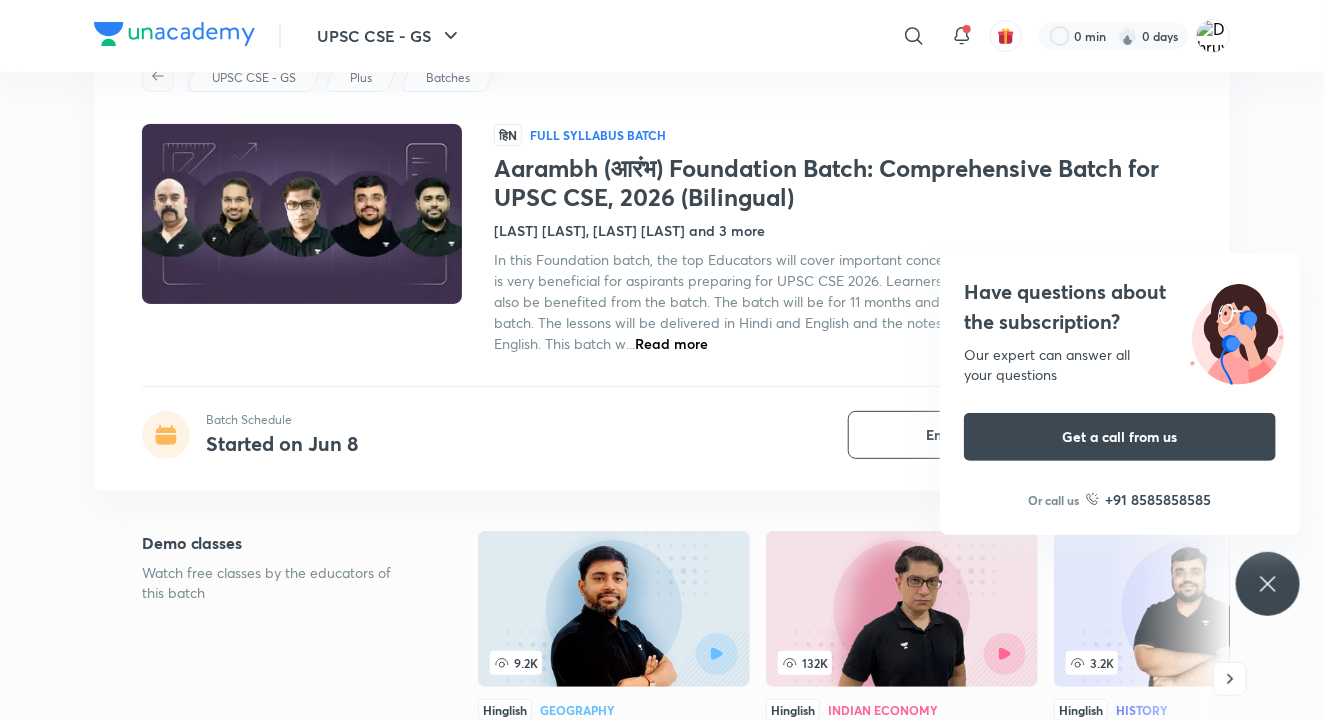 click 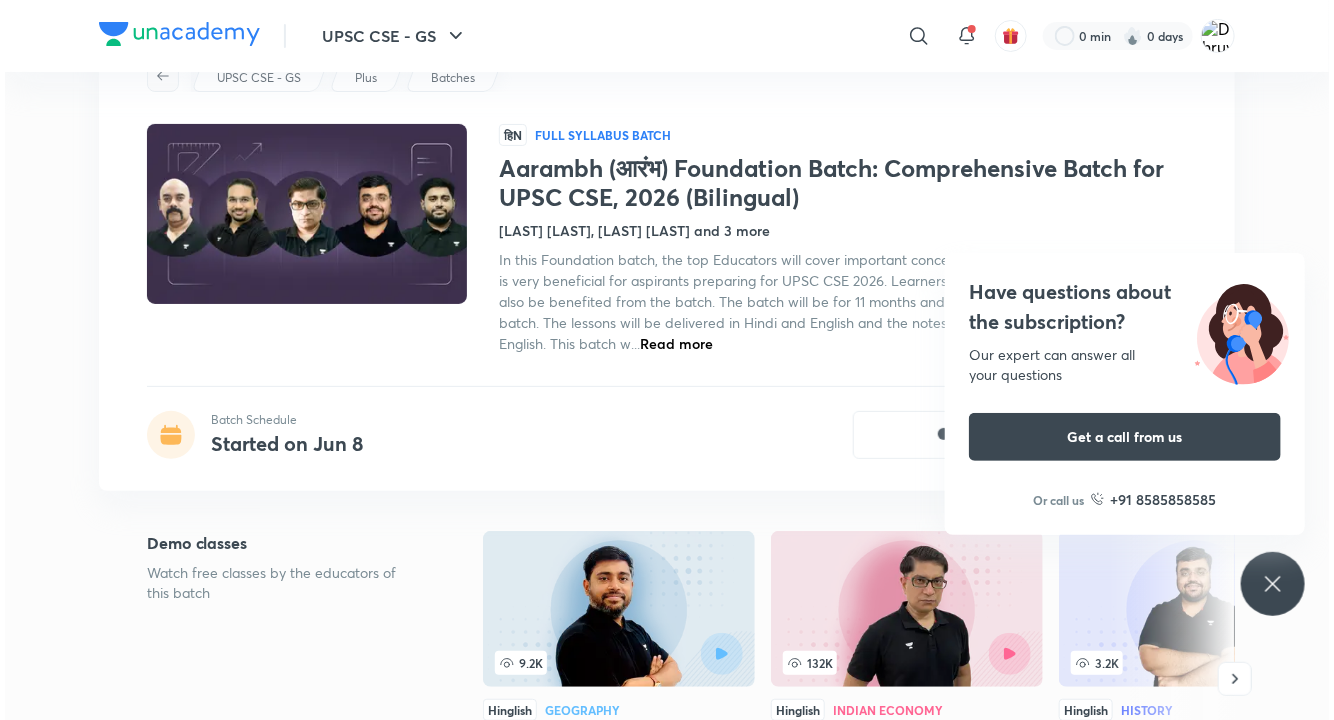 scroll, scrollTop: 0, scrollLeft: 0, axis: both 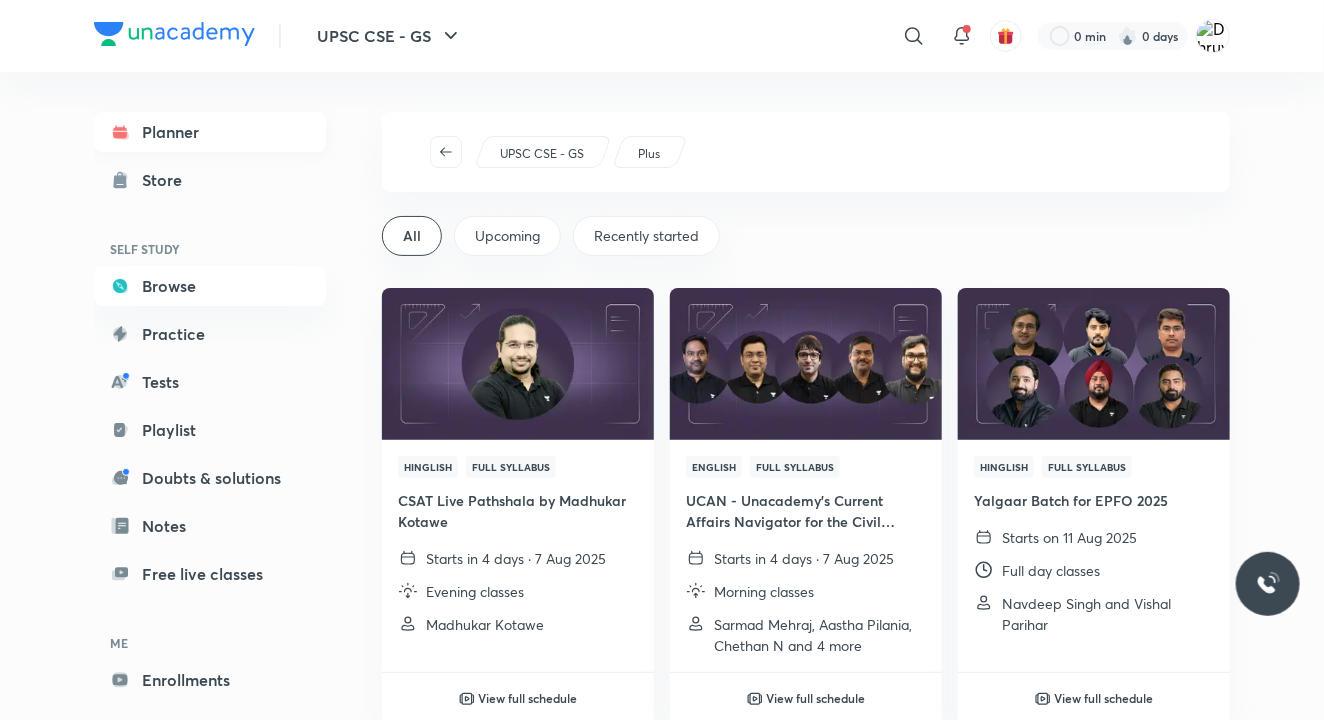 click on "Planner" at bounding box center [210, 132] 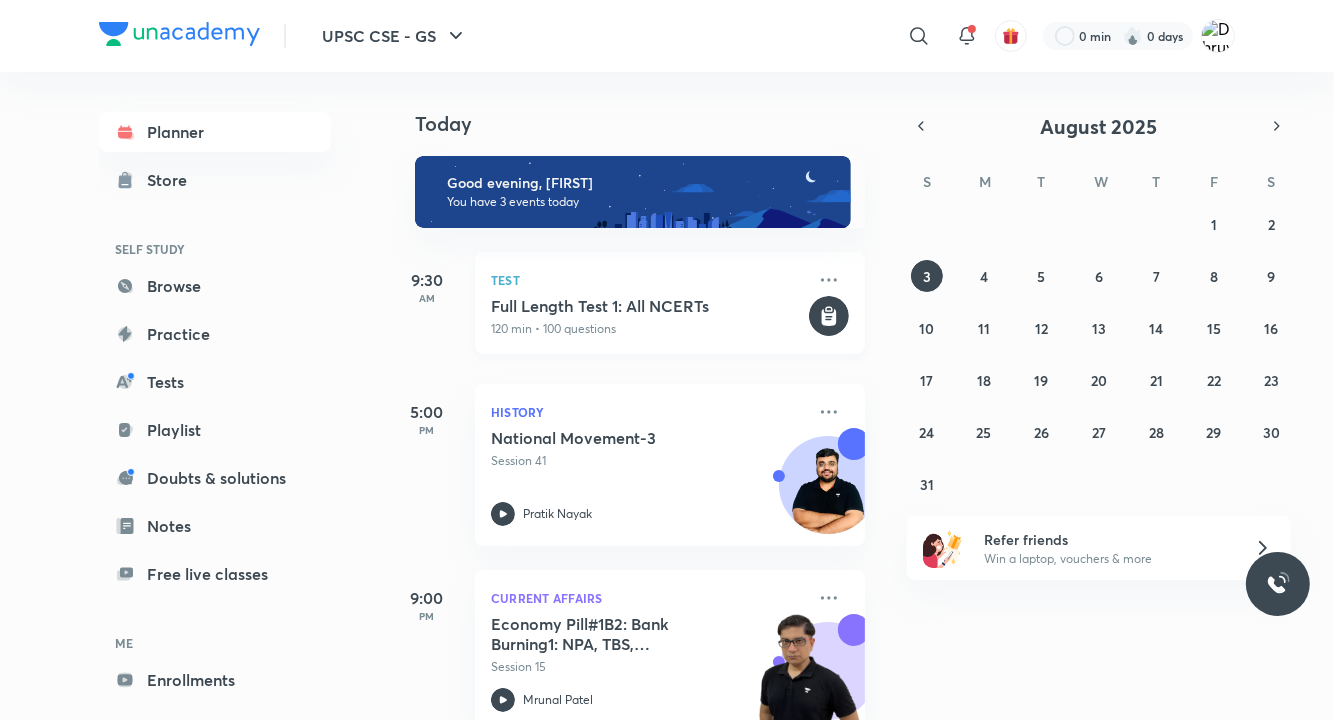 scroll, scrollTop: 43, scrollLeft: 0, axis: vertical 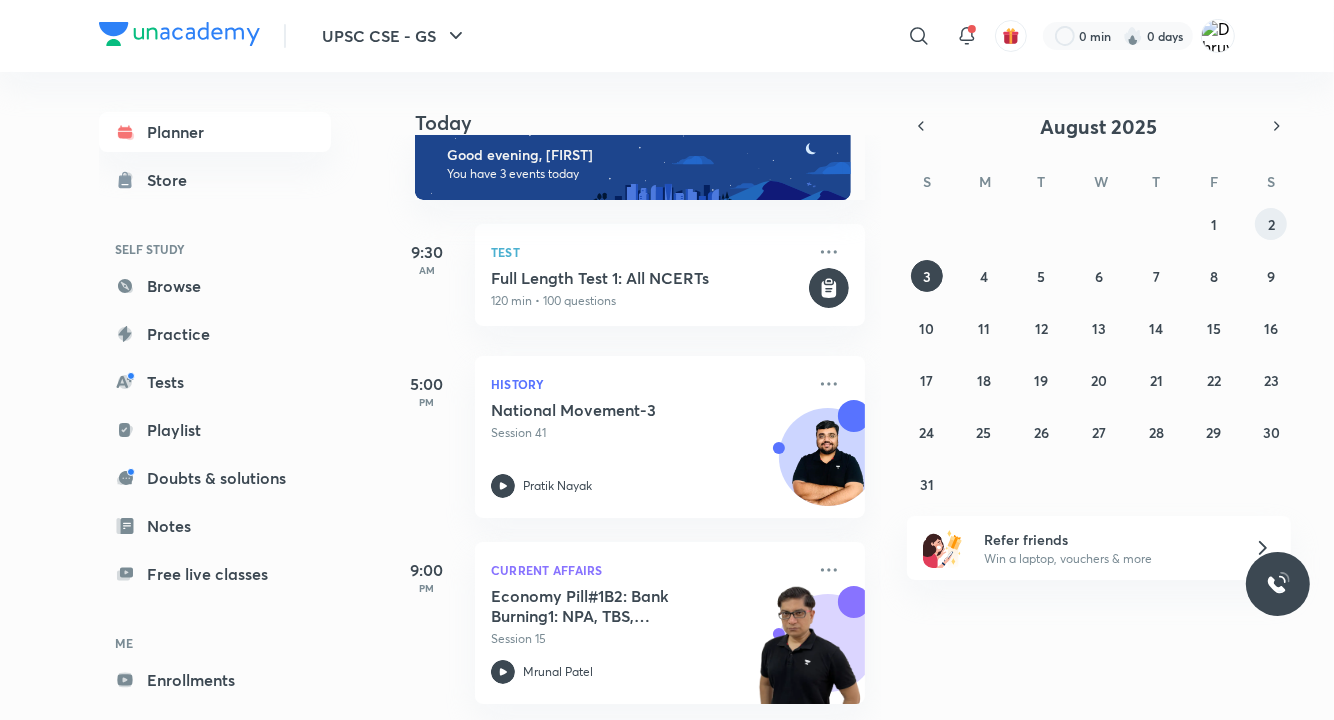 click on "2" at bounding box center [1271, 224] 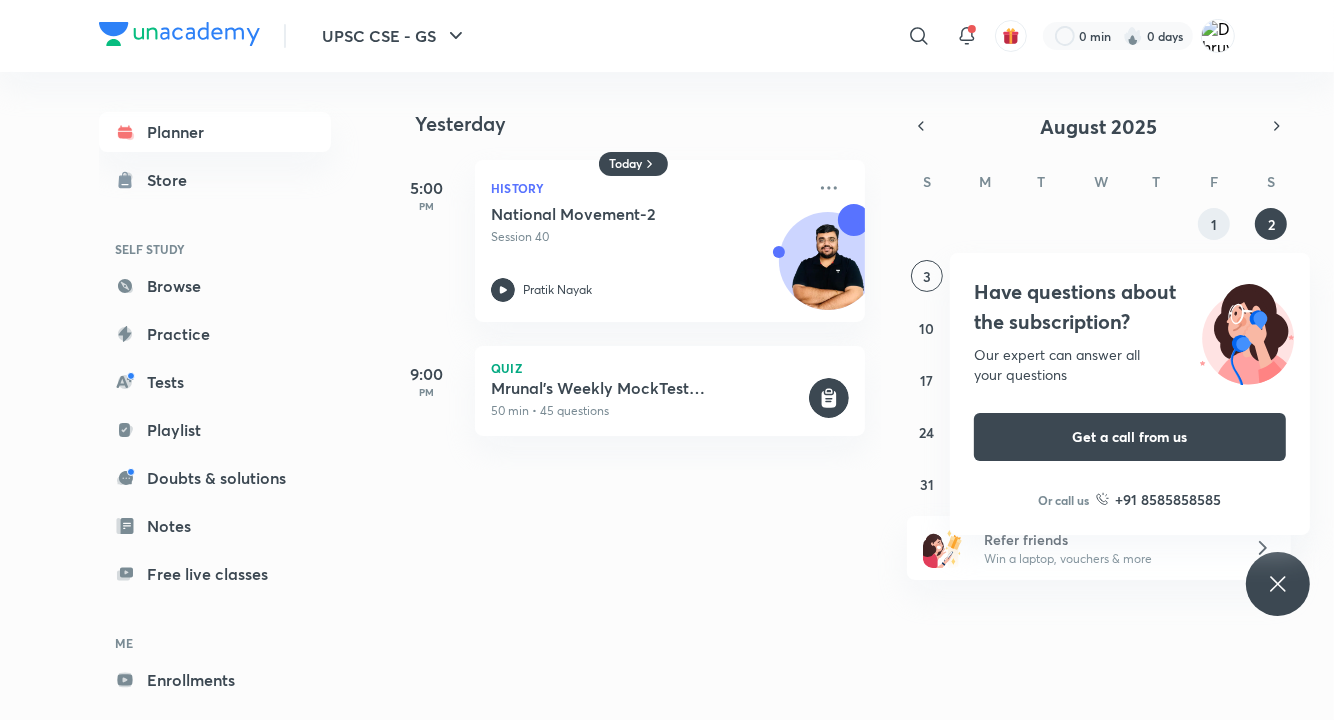 click on "1" at bounding box center (1214, 224) 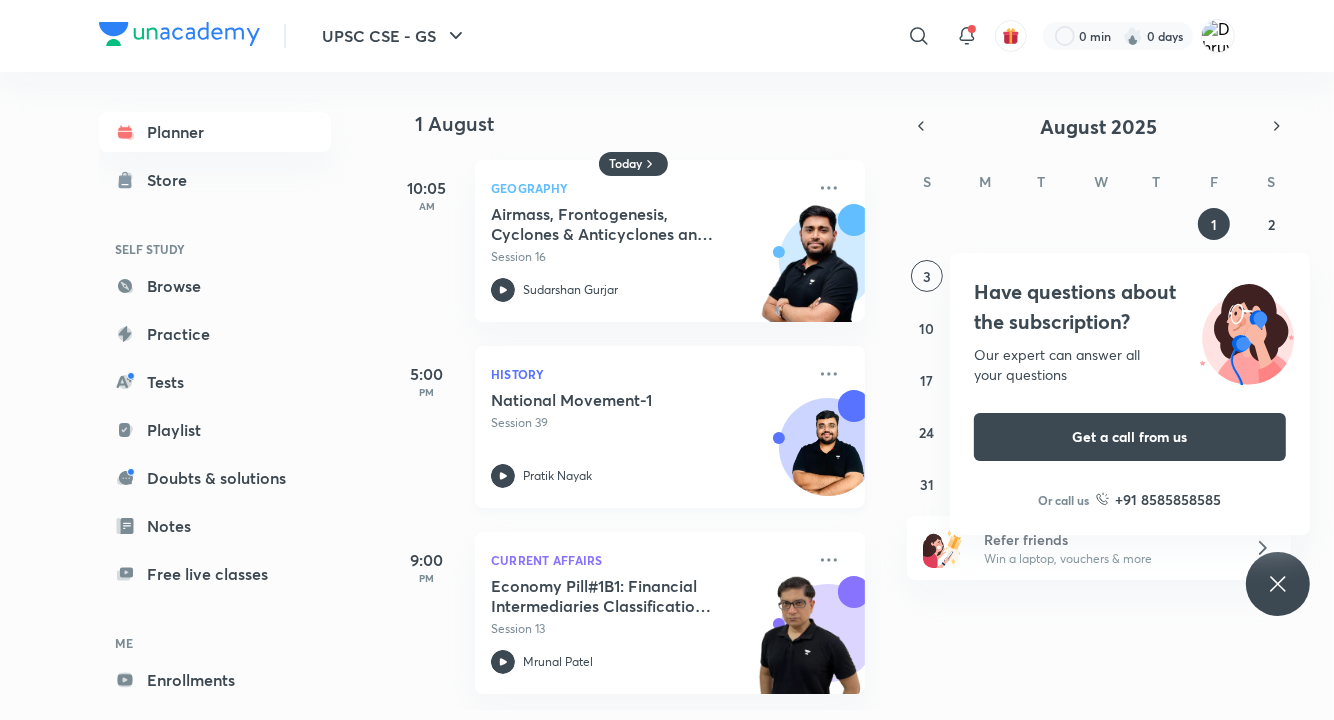 scroll, scrollTop: 5, scrollLeft: 0, axis: vertical 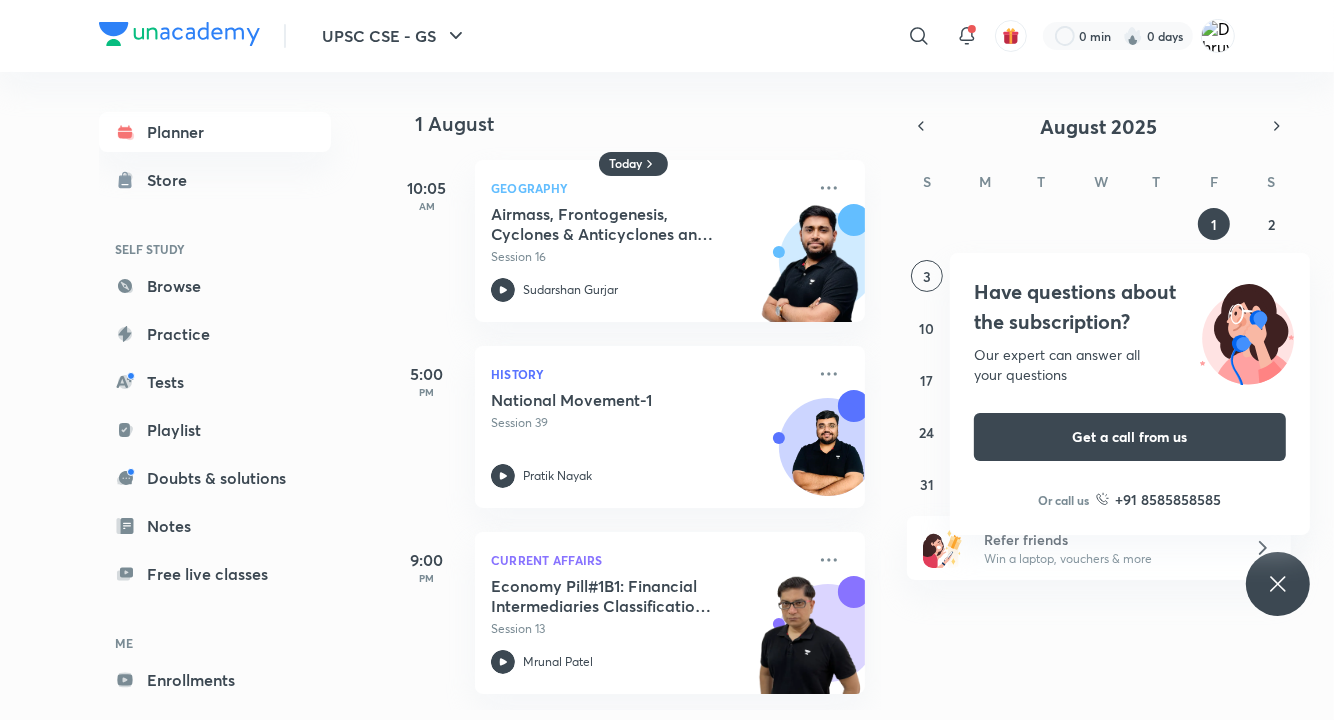 click 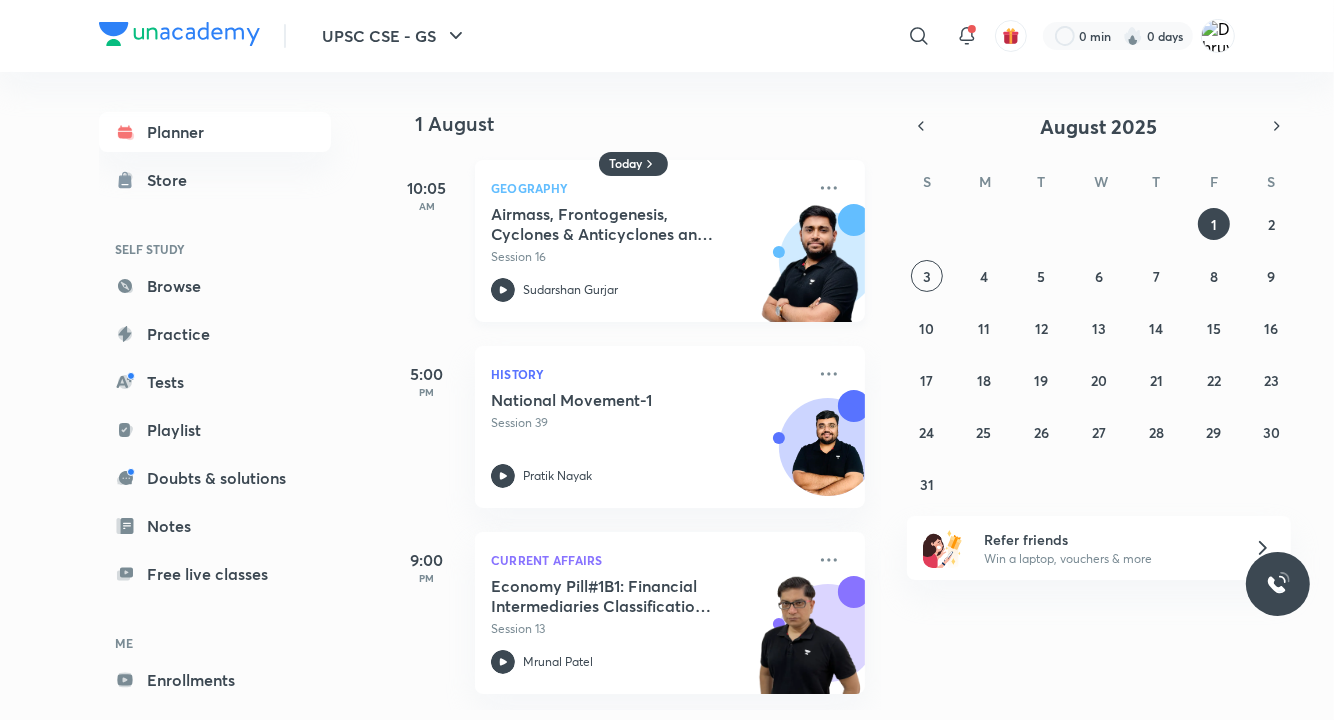 click on "Geography" at bounding box center (648, 188) 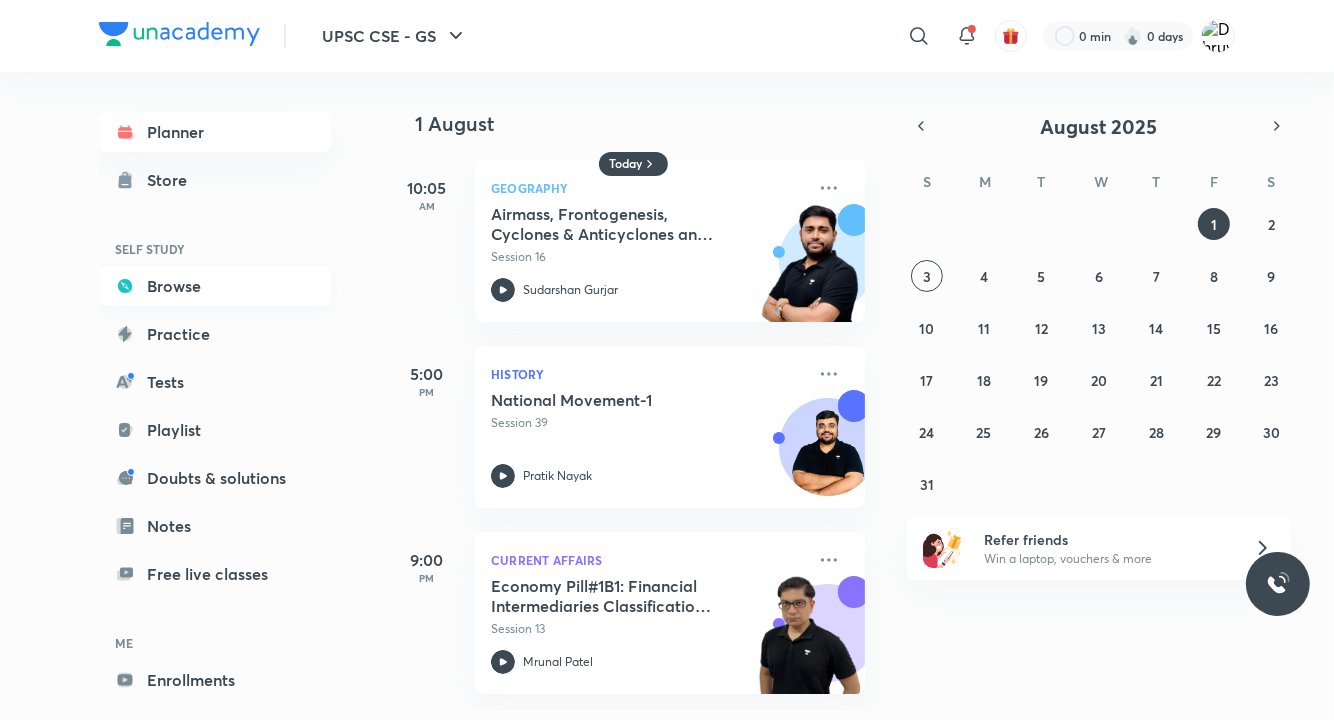click on "Browse" at bounding box center (215, 286) 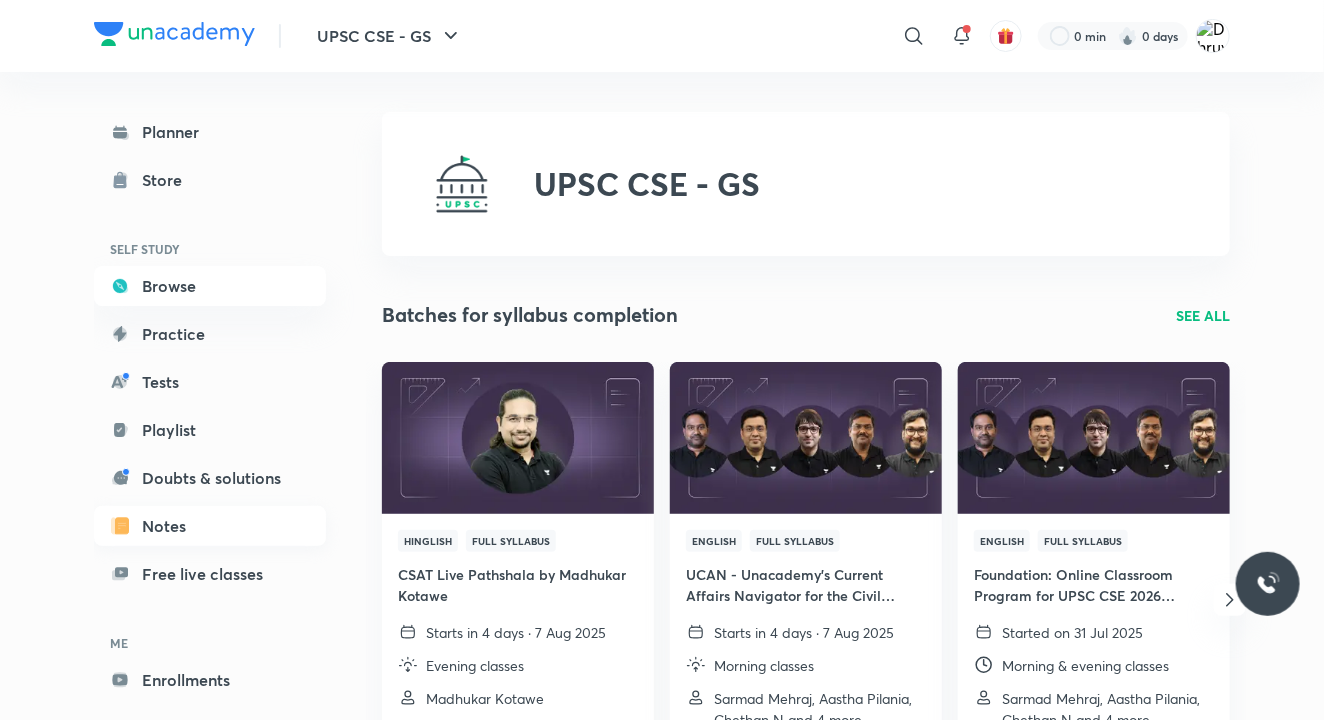 click on "Notes" at bounding box center (210, 526) 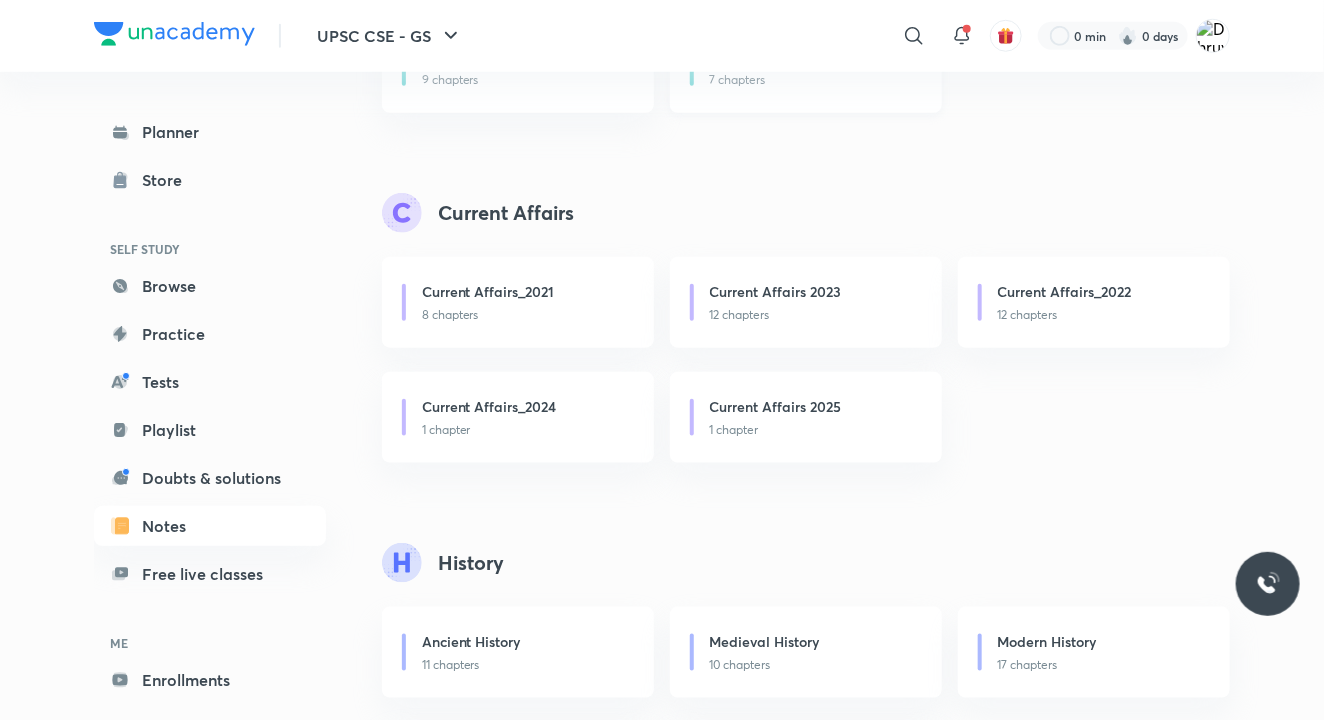 scroll, scrollTop: 706, scrollLeft: 0, axis: vertical 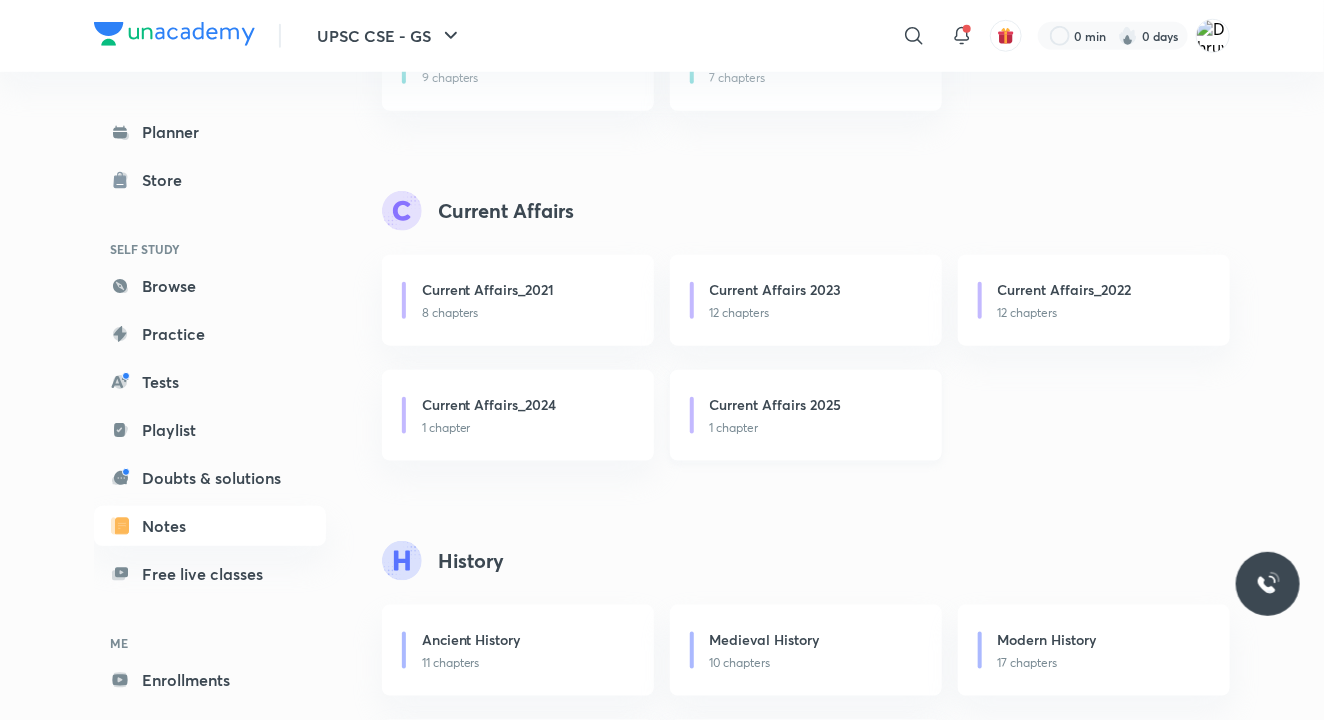 click on "Current Affairs 2025" at bounding box center (776, 404) 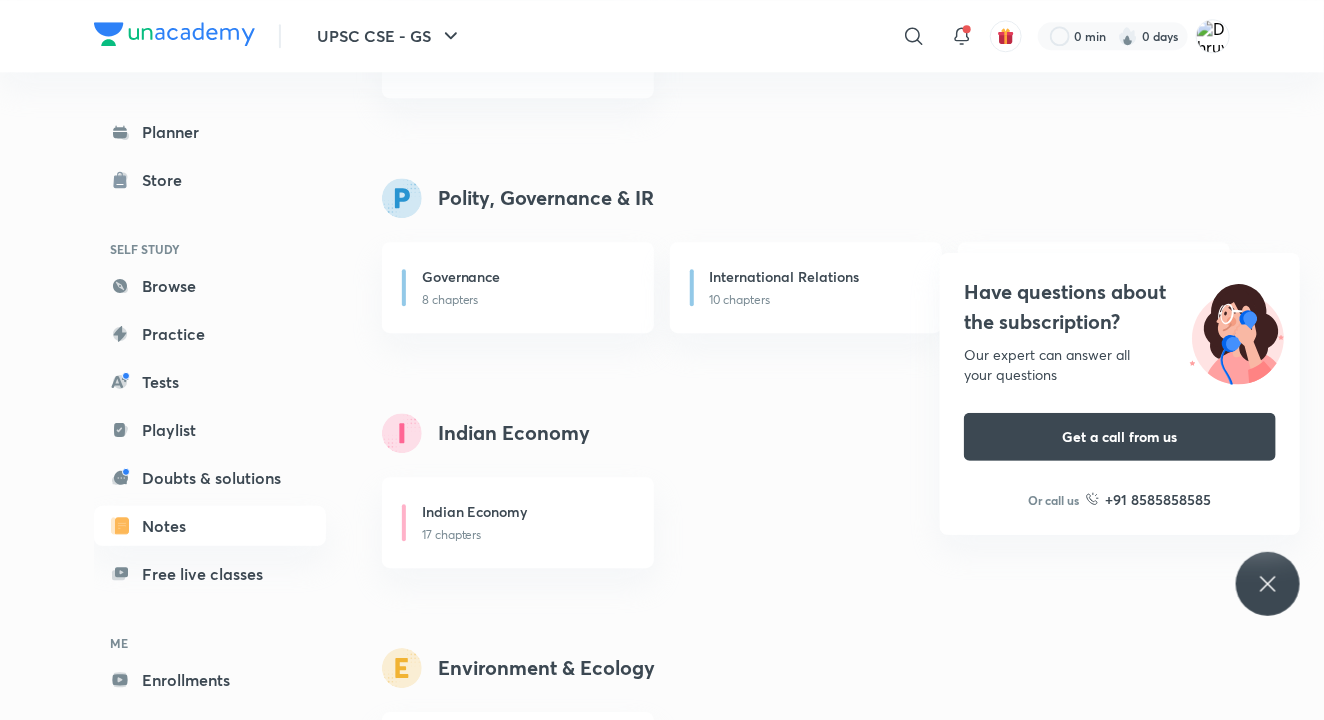 scroll, scrollTop: 1926, scrollLeft: 0, axis: vertical 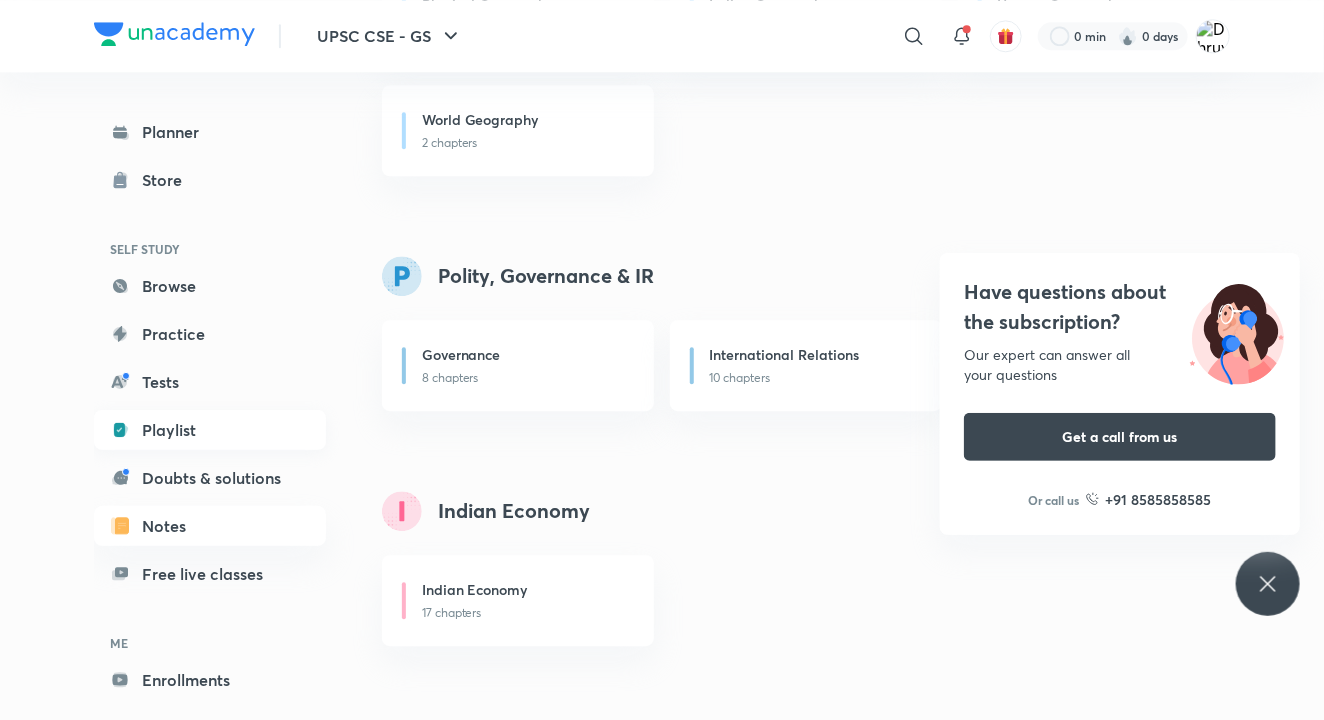 click on "Playlist" at bounding box center [210, 430] 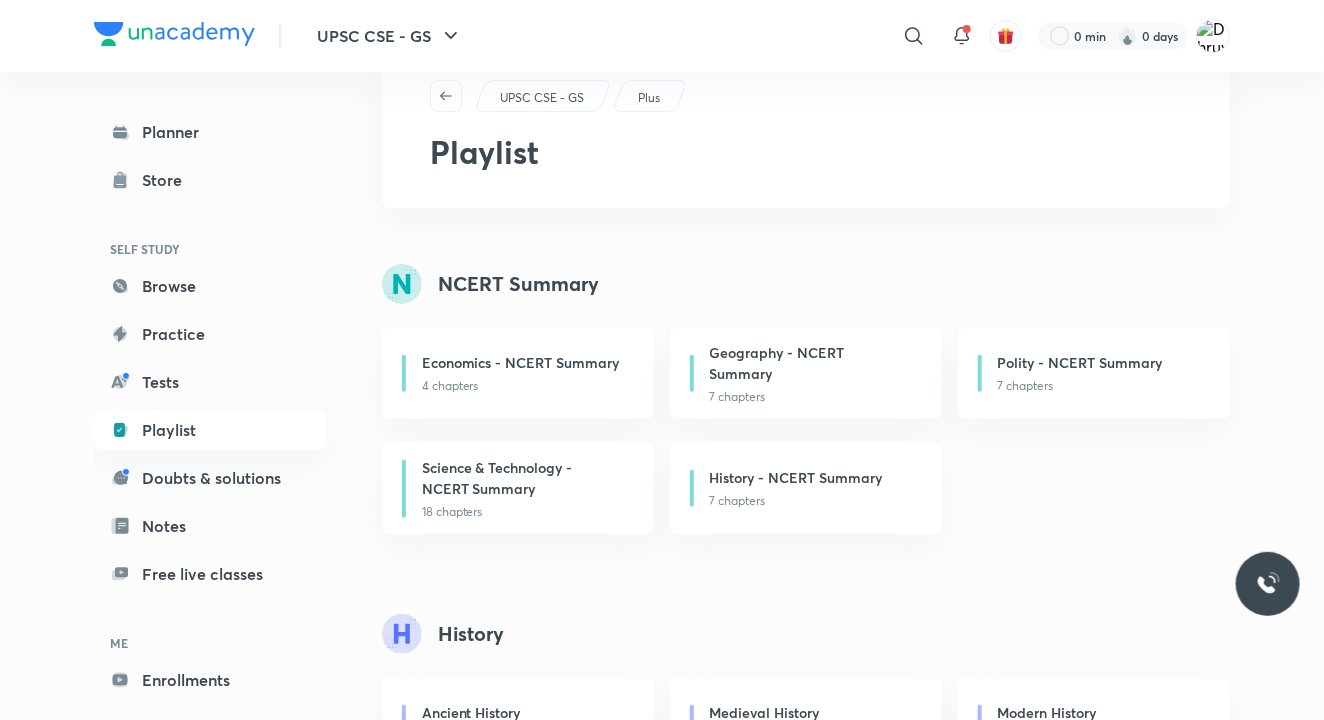 scroll, scrollTop: 60, scrollLeft: 0, axis: vertical 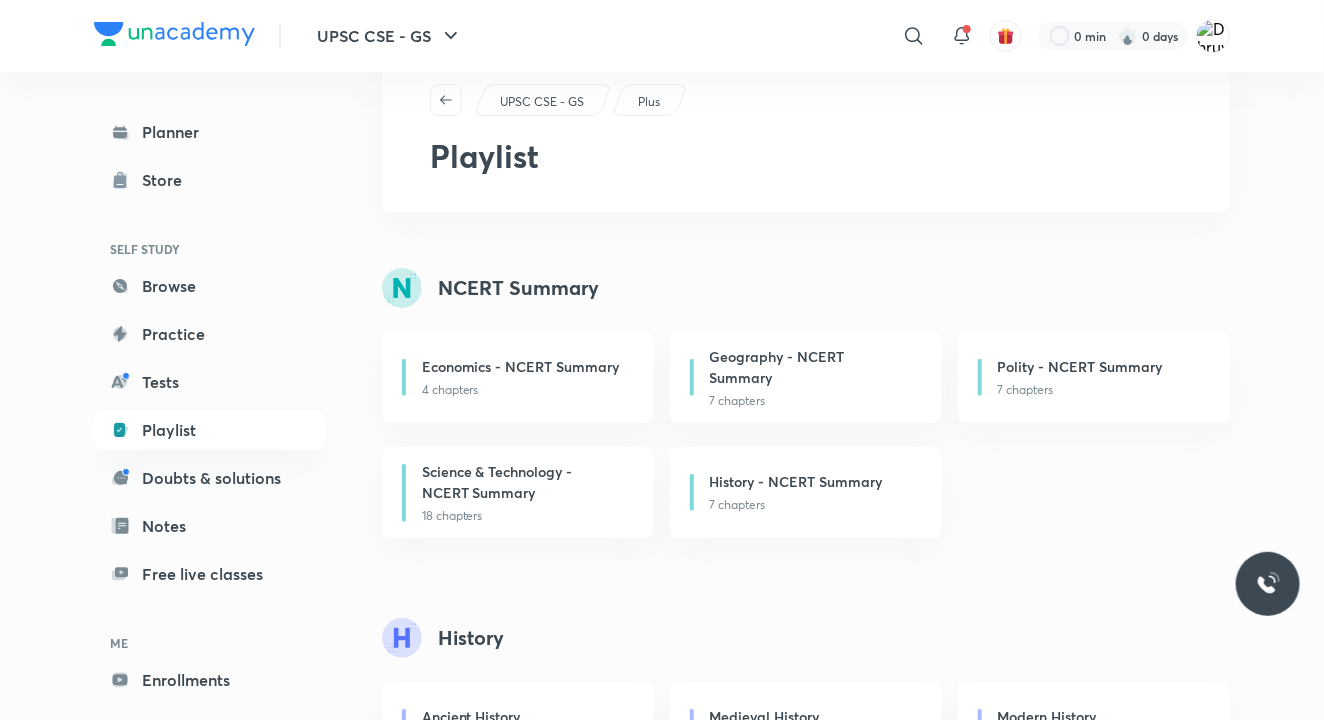 click on "UPSC CSE - GS" at bounding box center (542, 102) 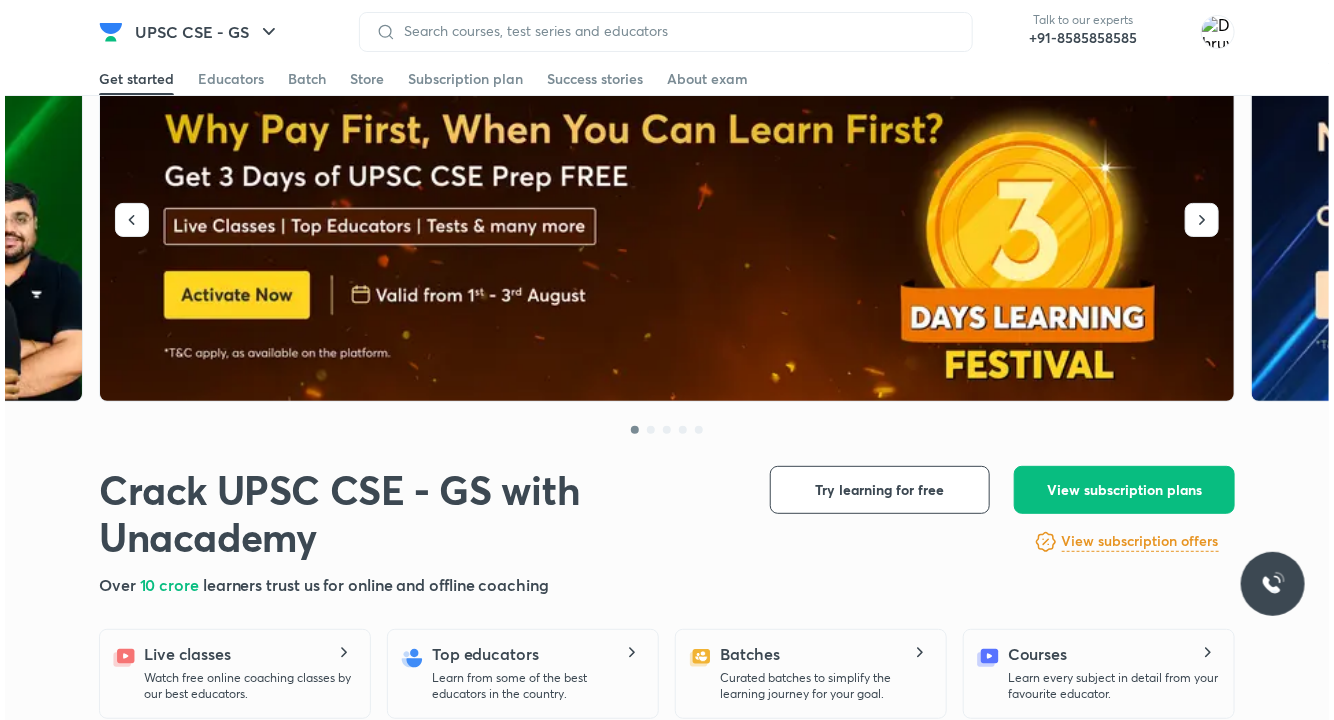 scroll, scrollTop: 0, scrollLeft: 0, axis: both 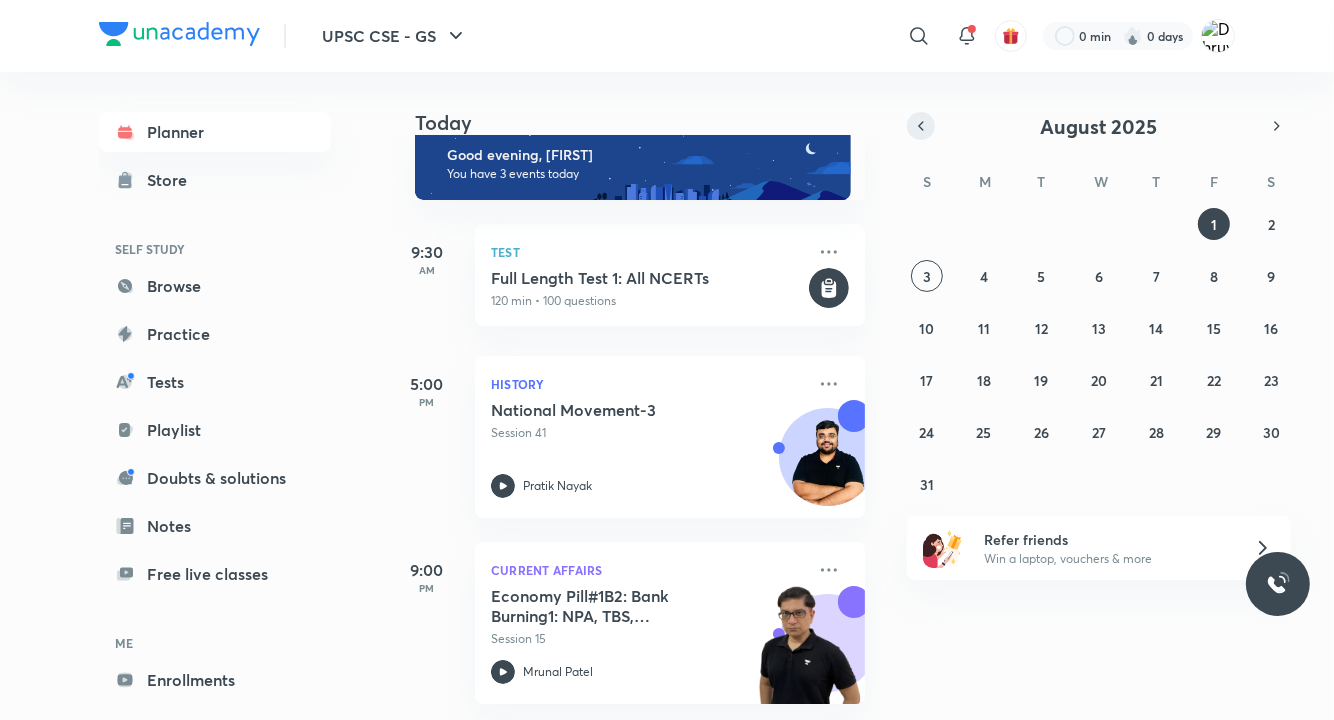 click 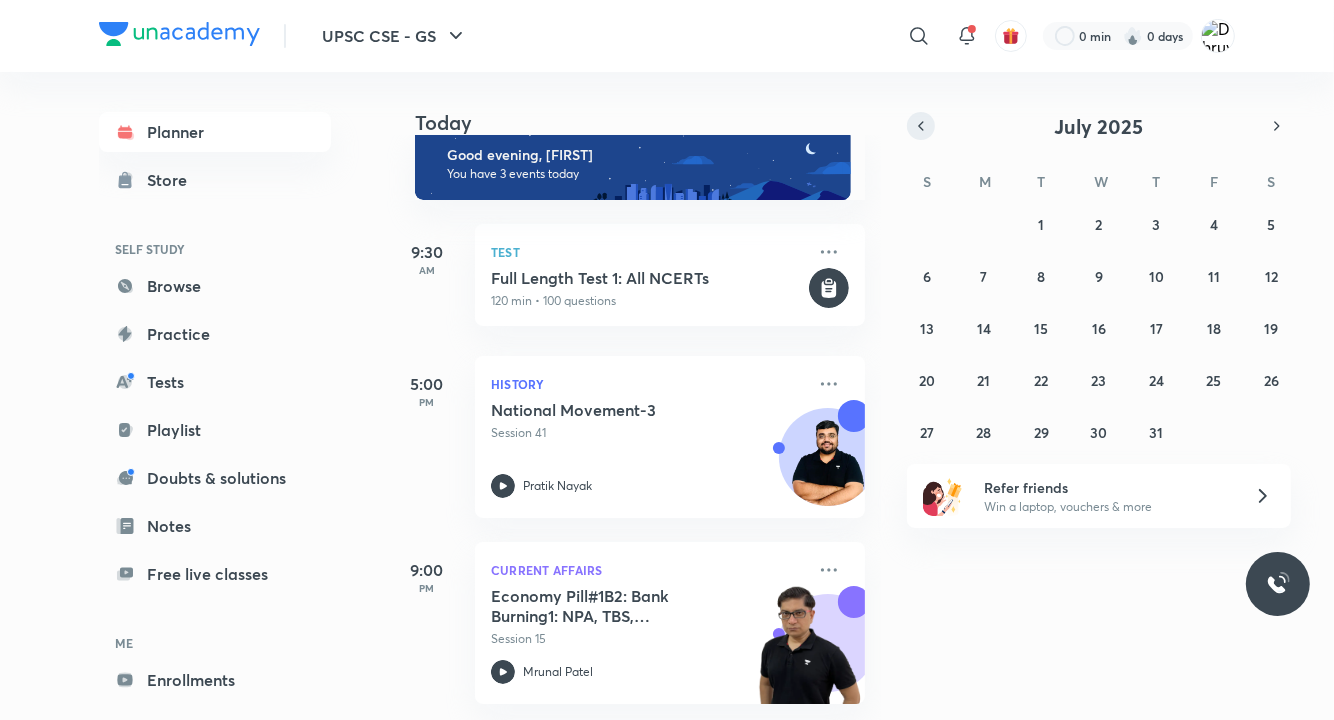 click 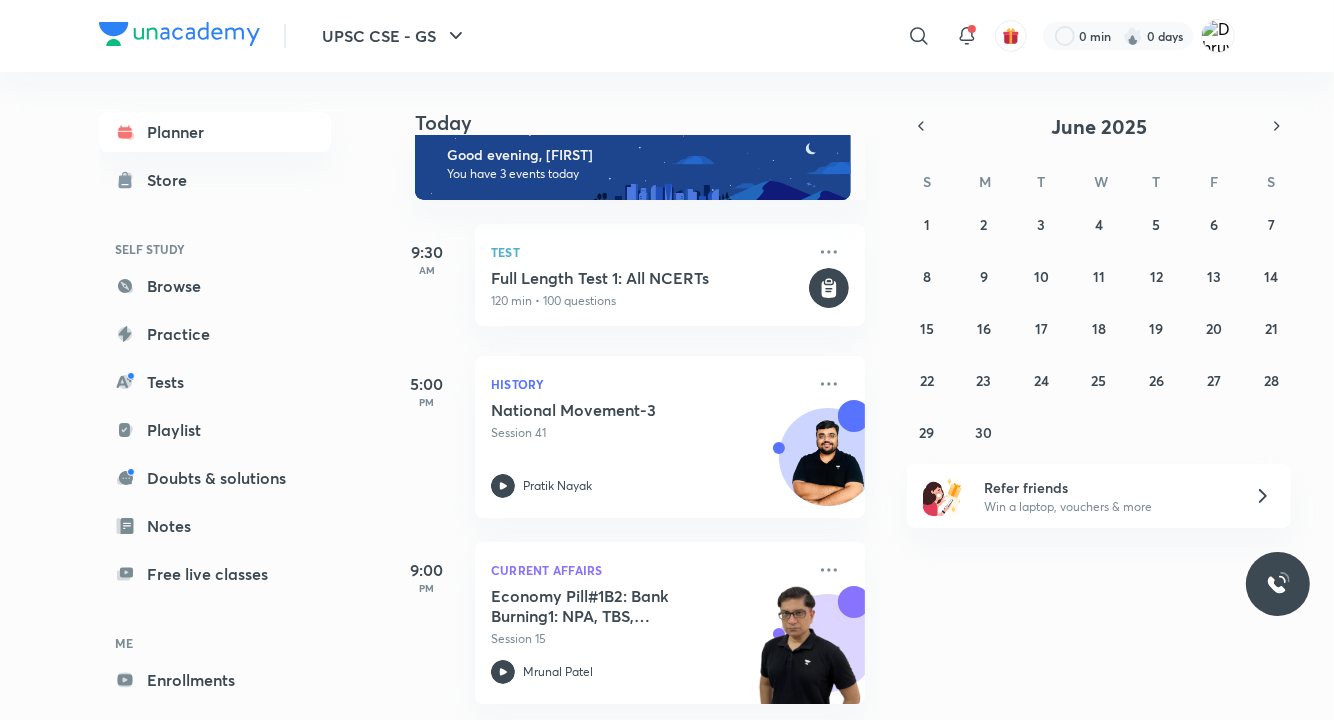 click on "1 2 3 4 5 6 7 8 9 10 11 12 13 14 15 16 17 18 19 20 21 22 23 24 25 26 27 28 29 30 1 2 3 4 5" at bounding box center [1099, 328] 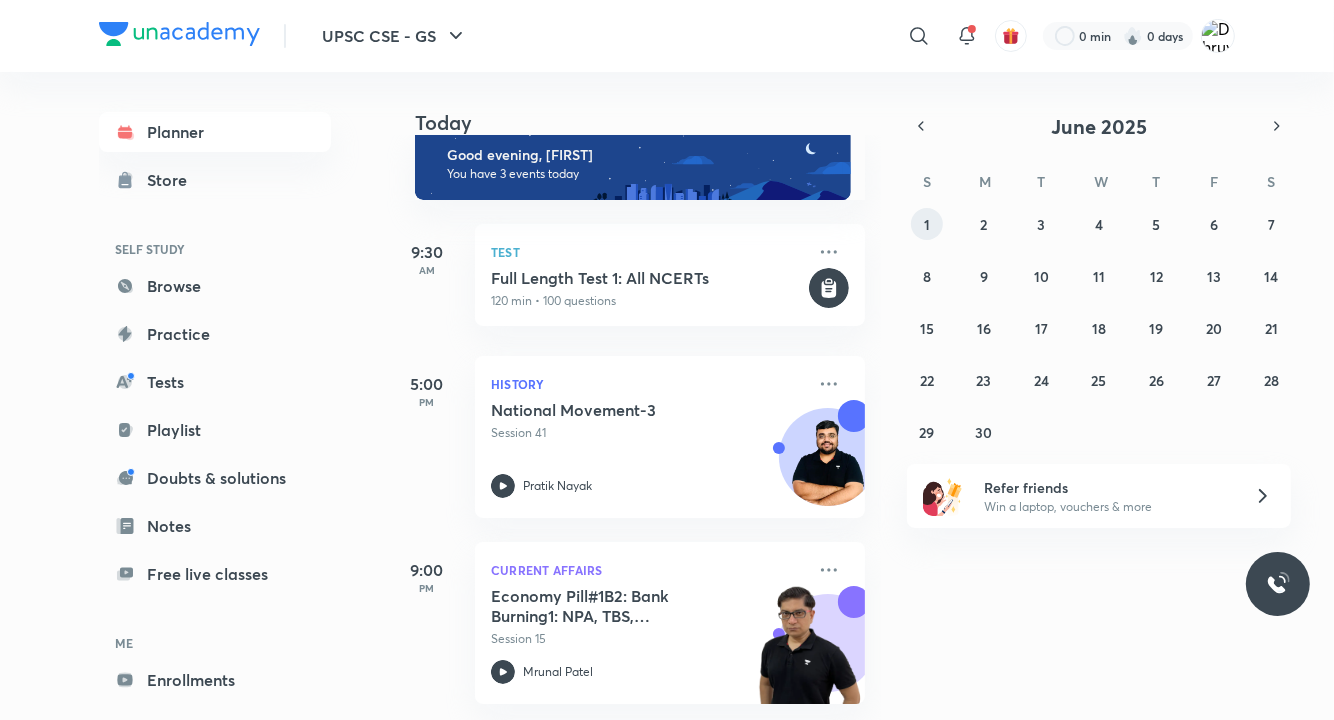 click on "1" at bounding box center (927, 224) 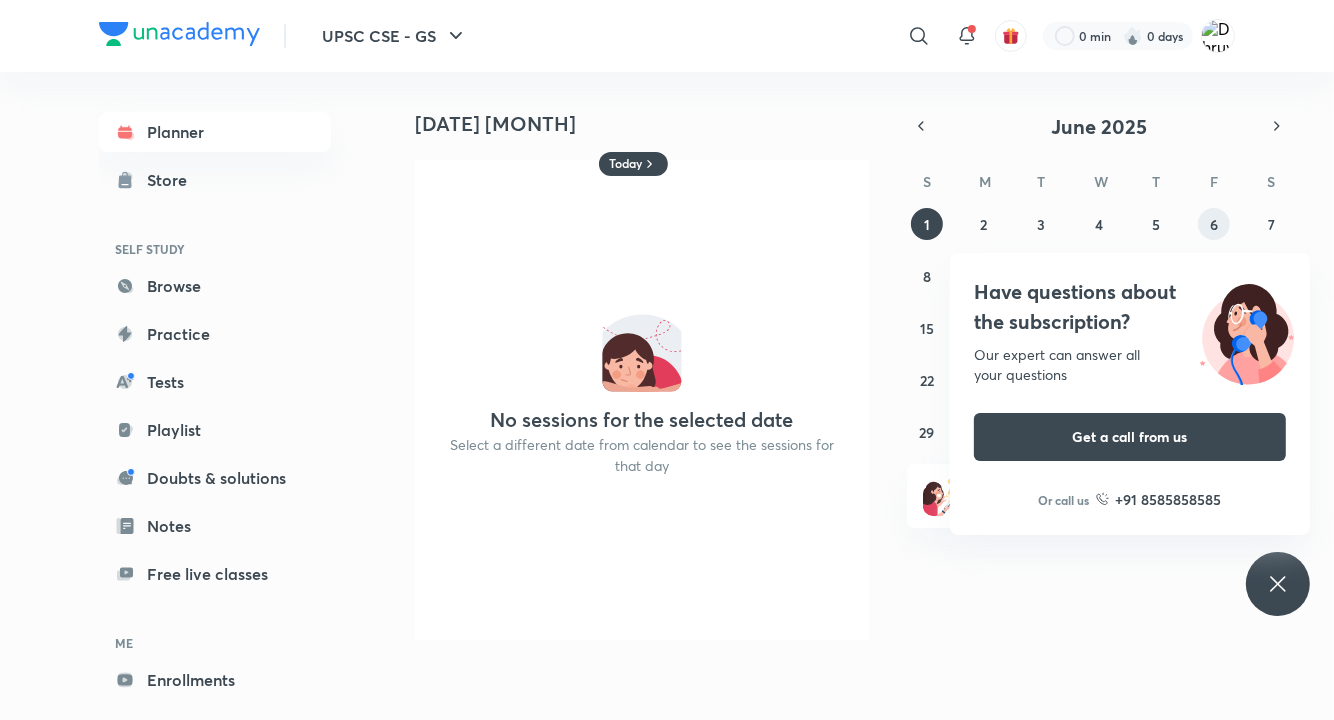 click on "6" at bounding box center [1214, 224] 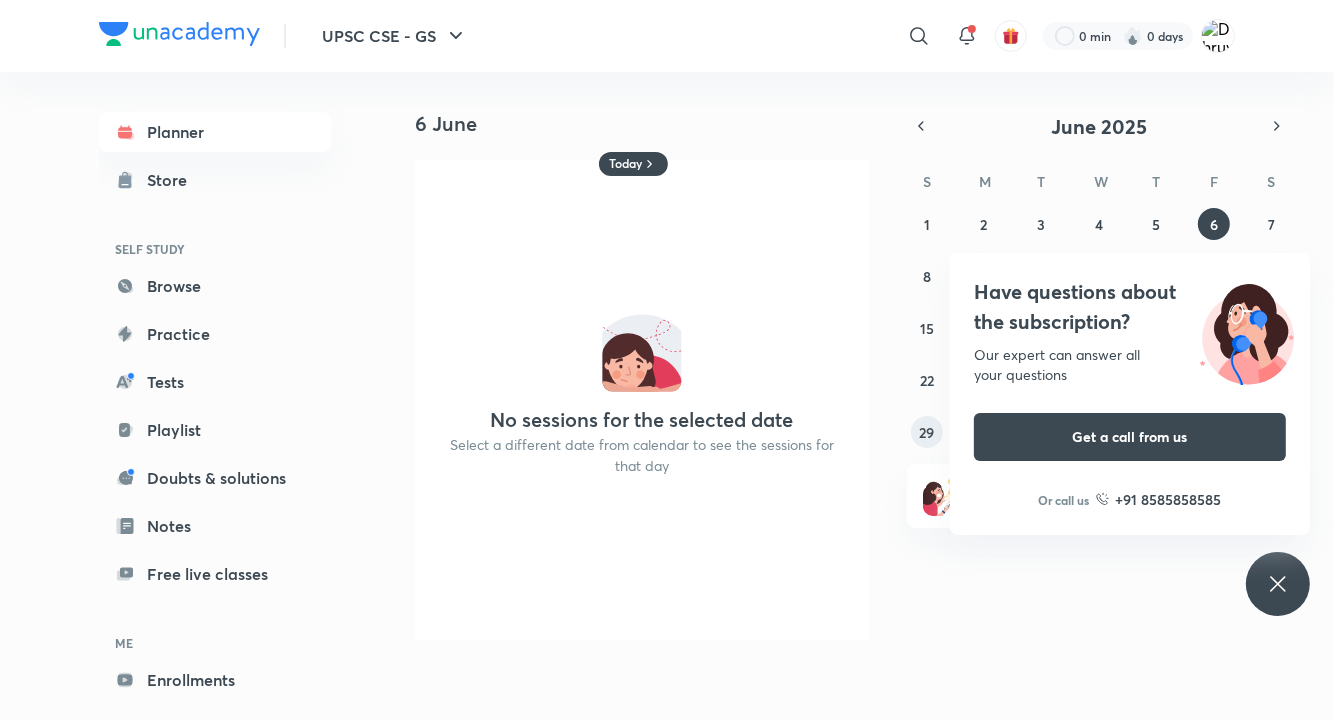 click on "29" at bounding box center [926, 432] 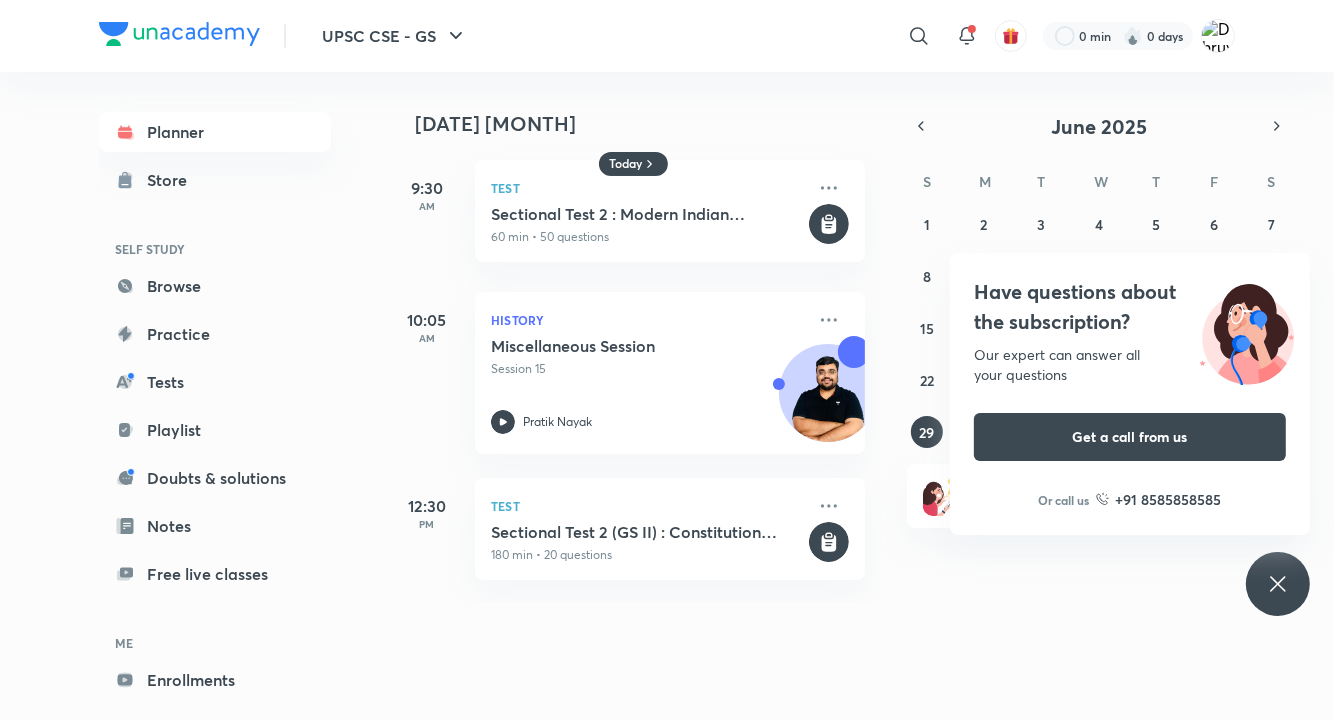 click 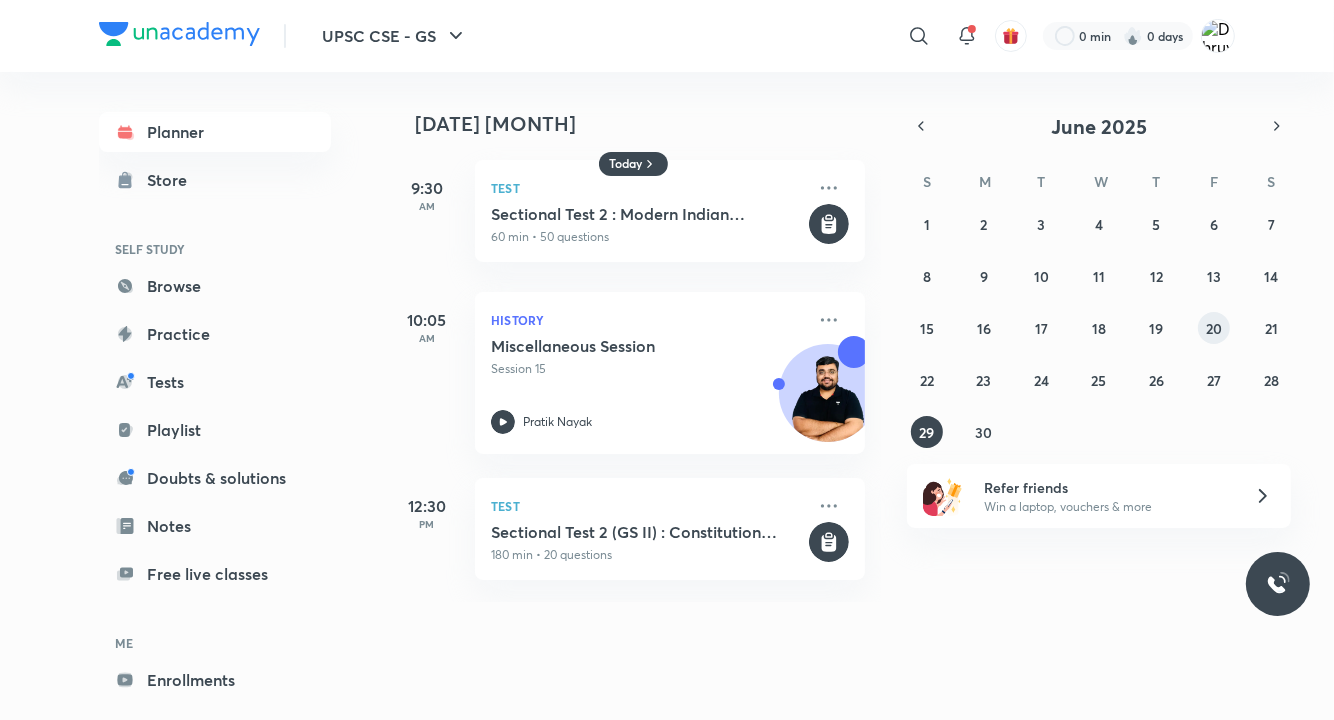click on "20" at bounding box center (1214, 328) 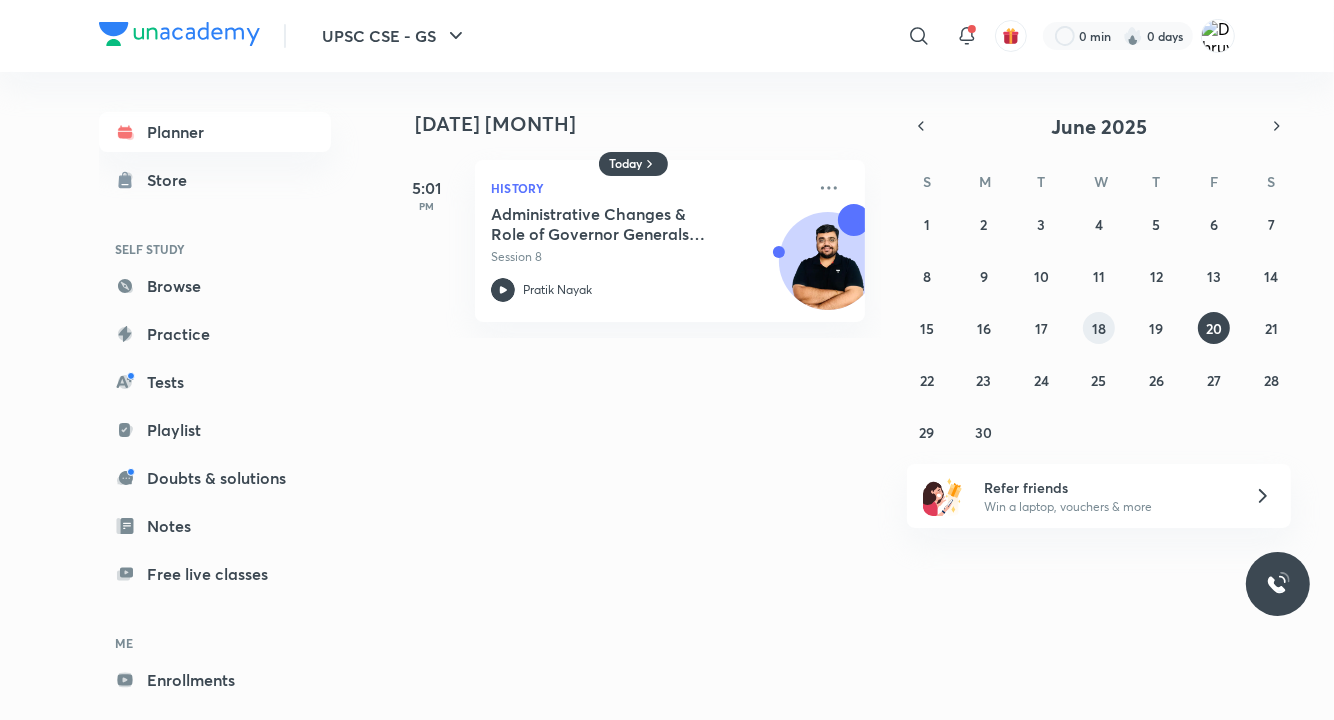 click on "18" at bounding box center [1099, 328] 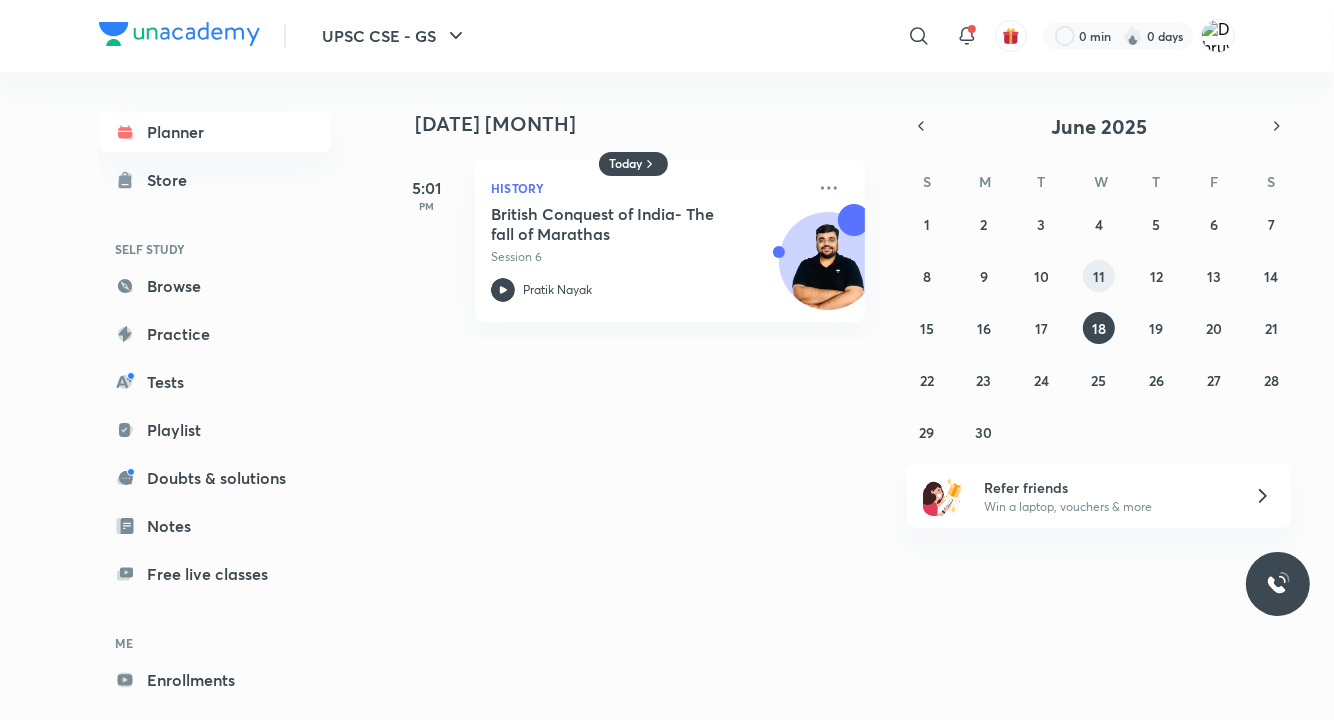 click on "11" at bounding box center (1099, 276) 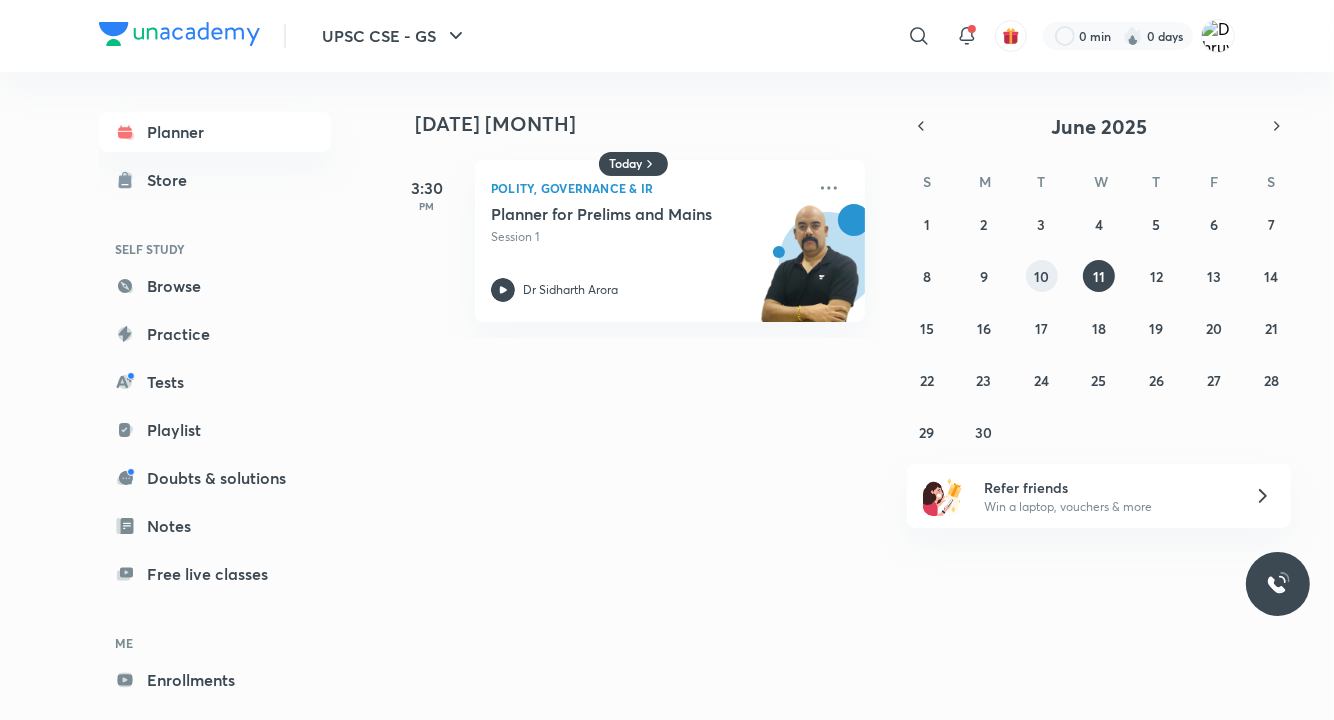 click on "10" at bounding box center (1041, 276) 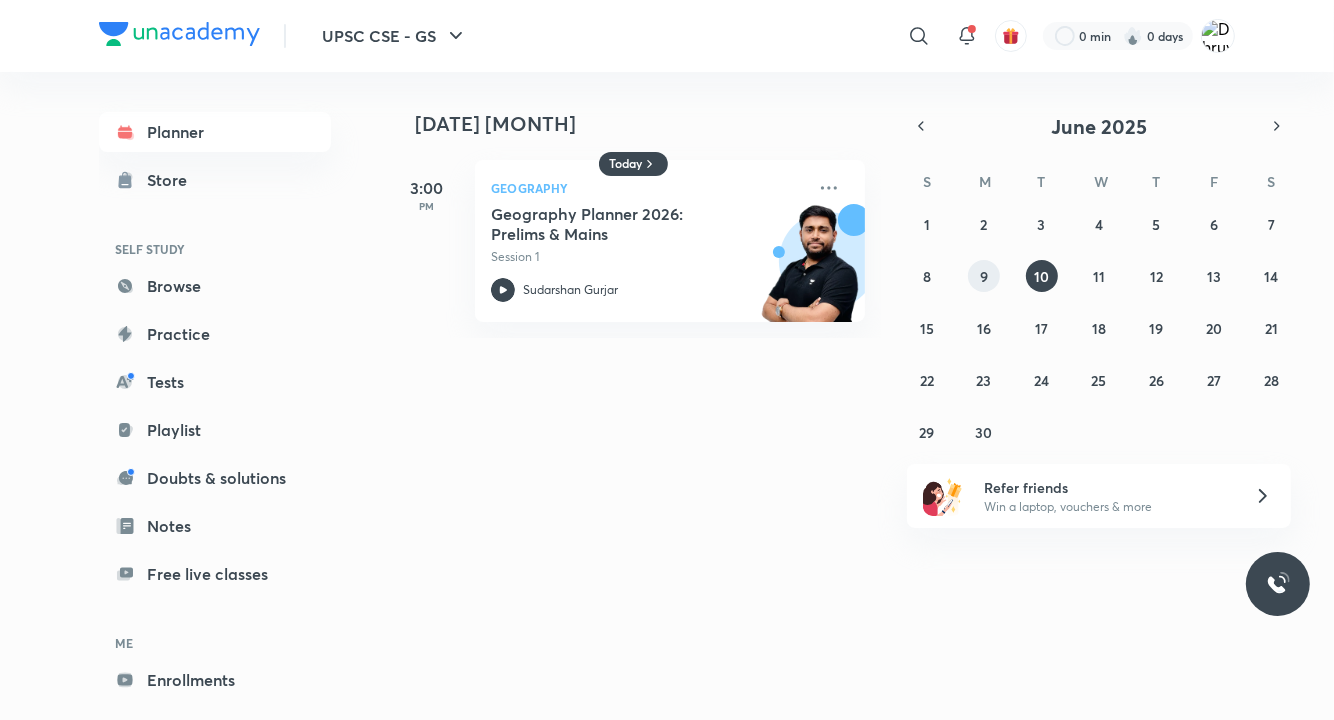 click on "9" at bounding box center (984, 276) 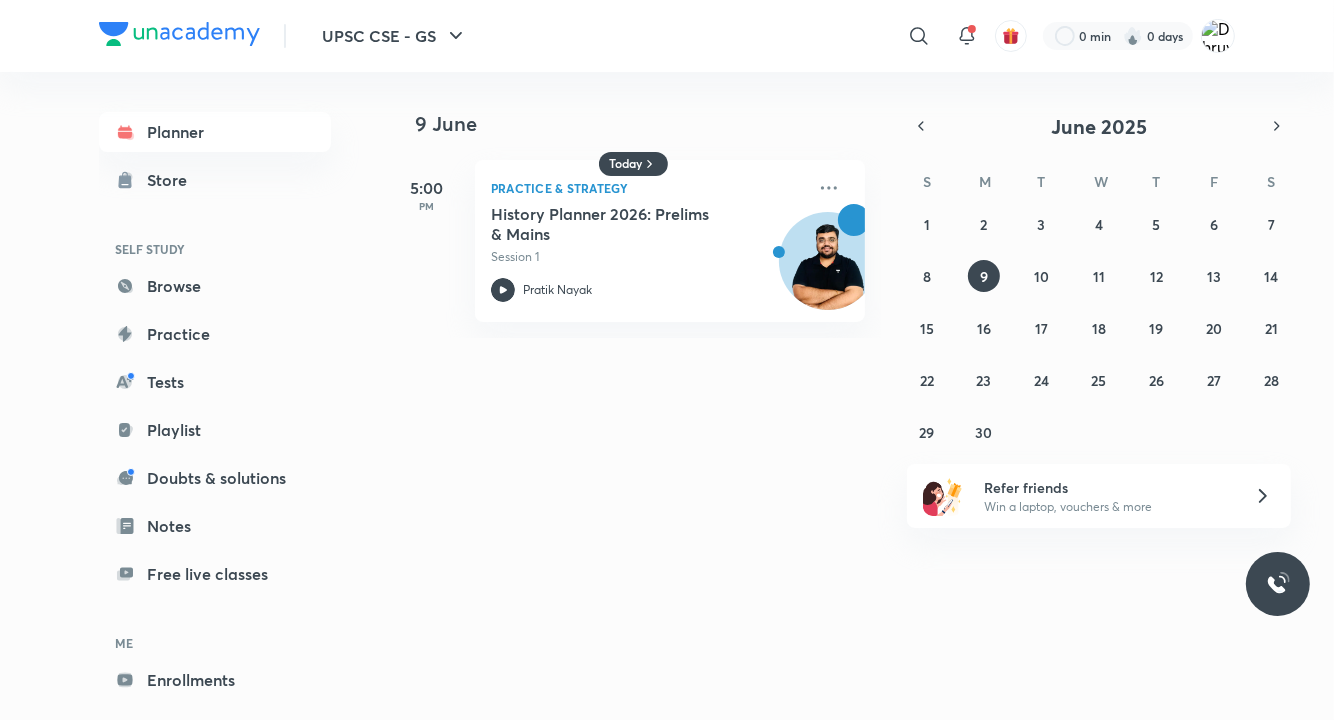 click on "1 2 3 4 5 6 7 8 9 10 11 12 13 14 15 16 17 18 19 20 21 22 23 24 25 26 27 28 29 30 1 2 3 4 5" at bounding box center (1099, 328) 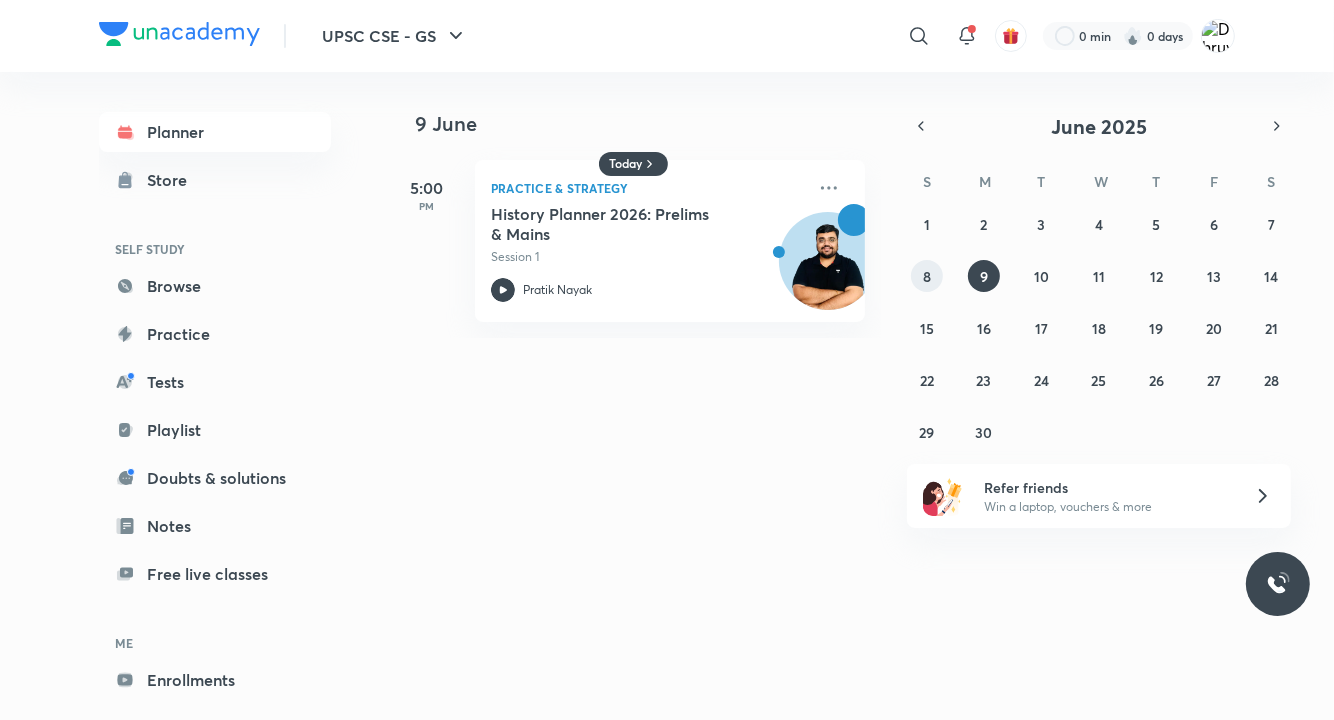 click on "8" at bounding box center (927, 276) 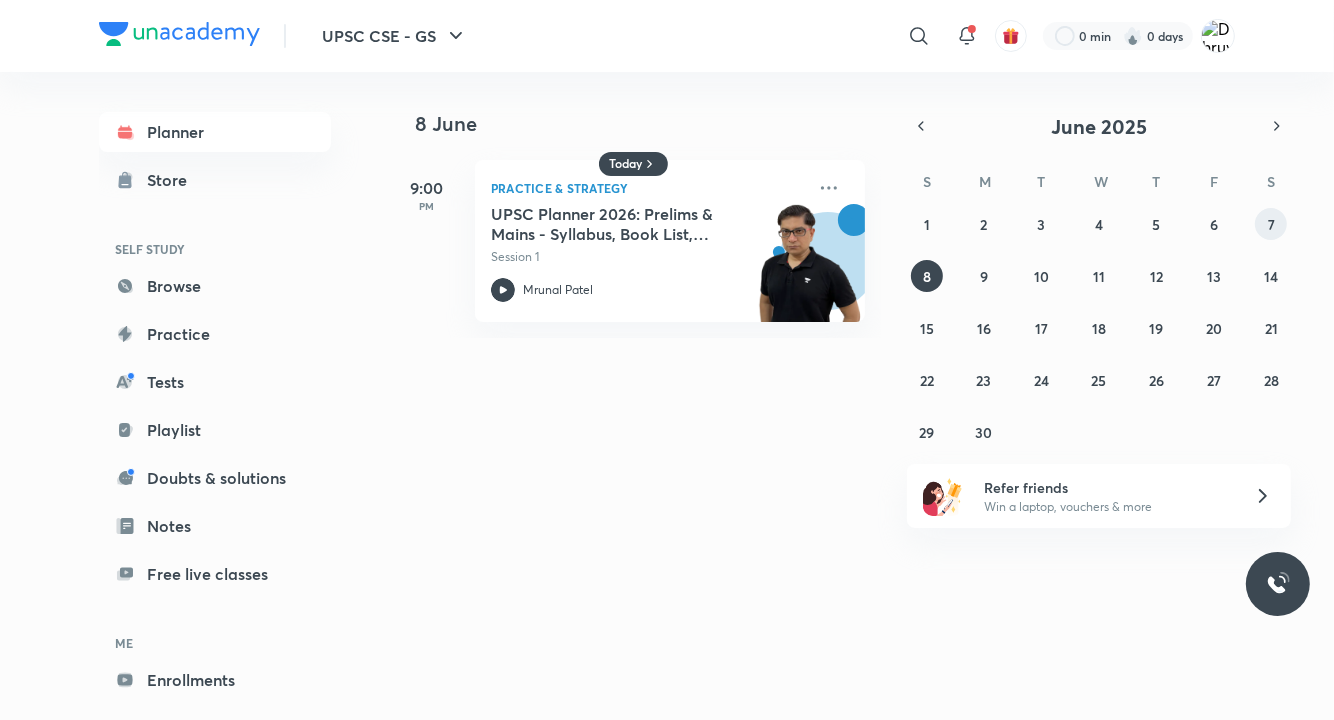 click on "7" at bounding box center (1271, 224) 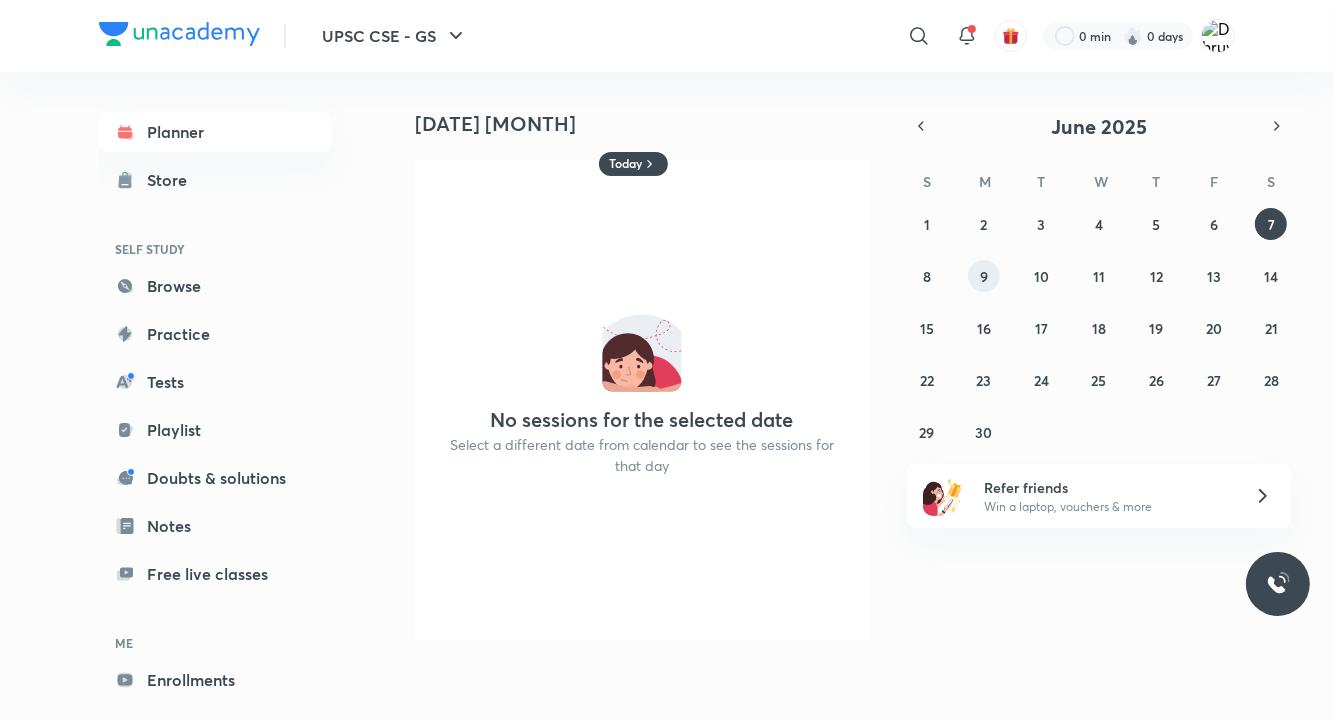 click on "9" at bounding box center (984, 276) 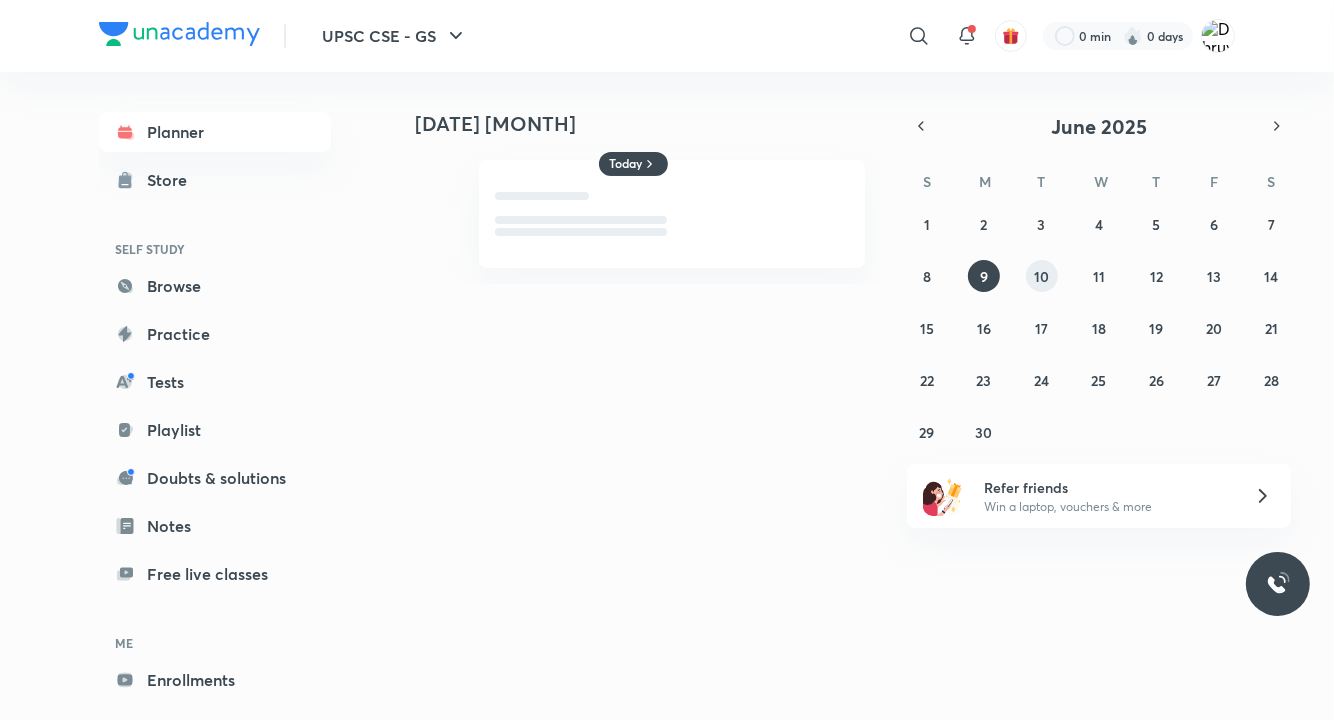 click on "10" at bounding box center (1042, 276) 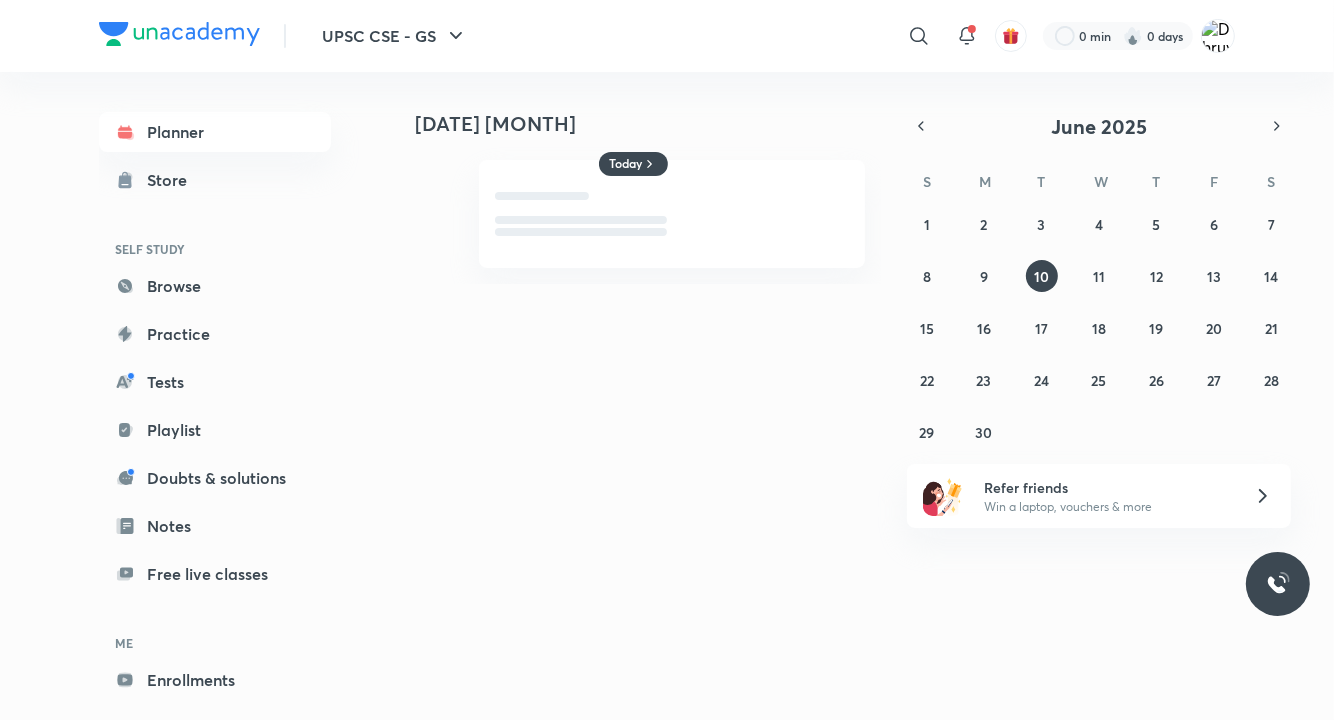 click on "1 2 3 4 5 6 7 8 9 10 11 12 13 14 15 16 17 18 19 20 21 22 23 24 25 26 27 28 29 30 1 2 3 4 5" at bounding box center (1099, 328) 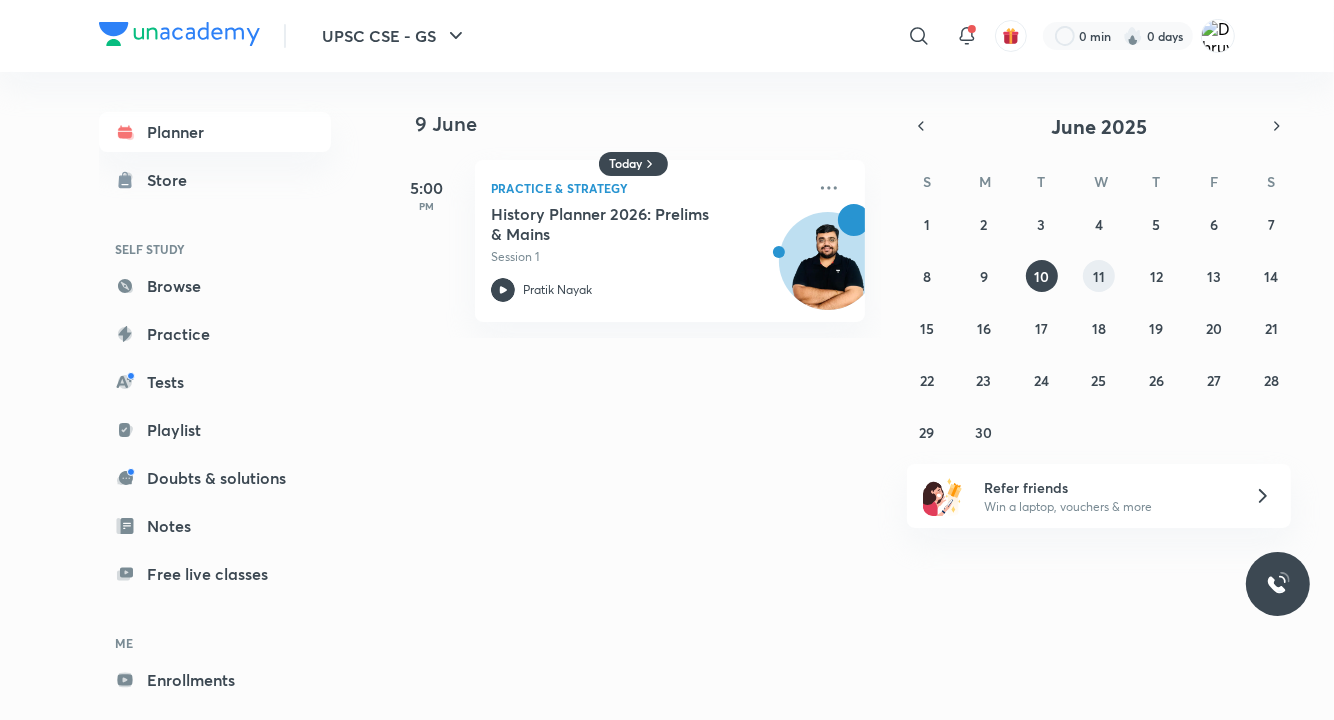 click on "11" at bounding box center (1099, 276) 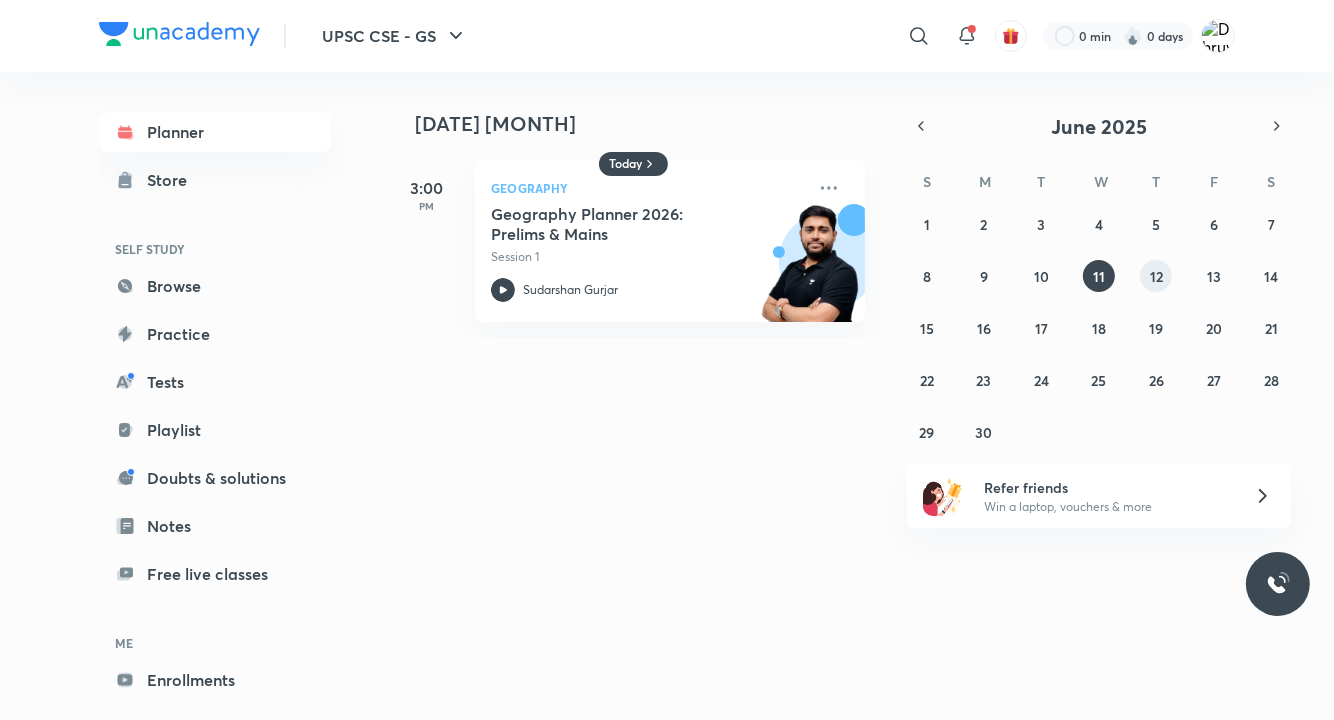 click on "12" at bounding box center (1156, 276) 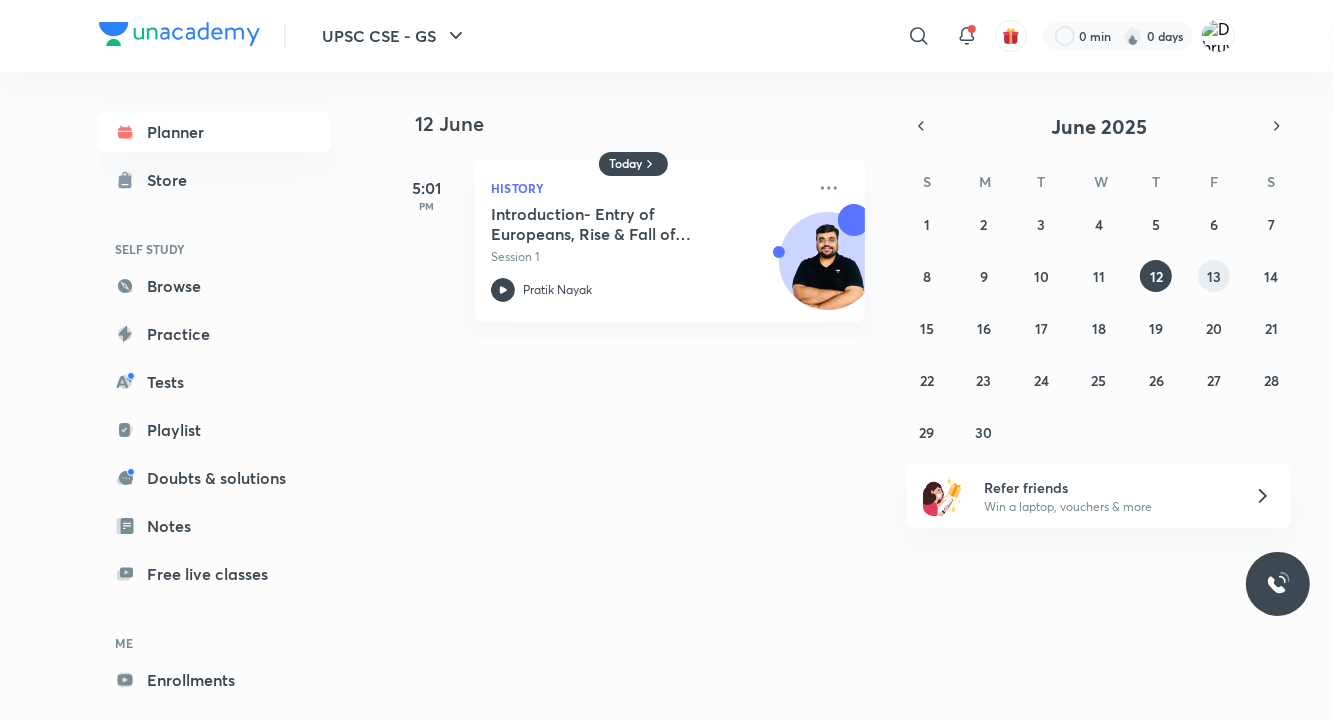 click on "13" at bounding box center (1214, 276) 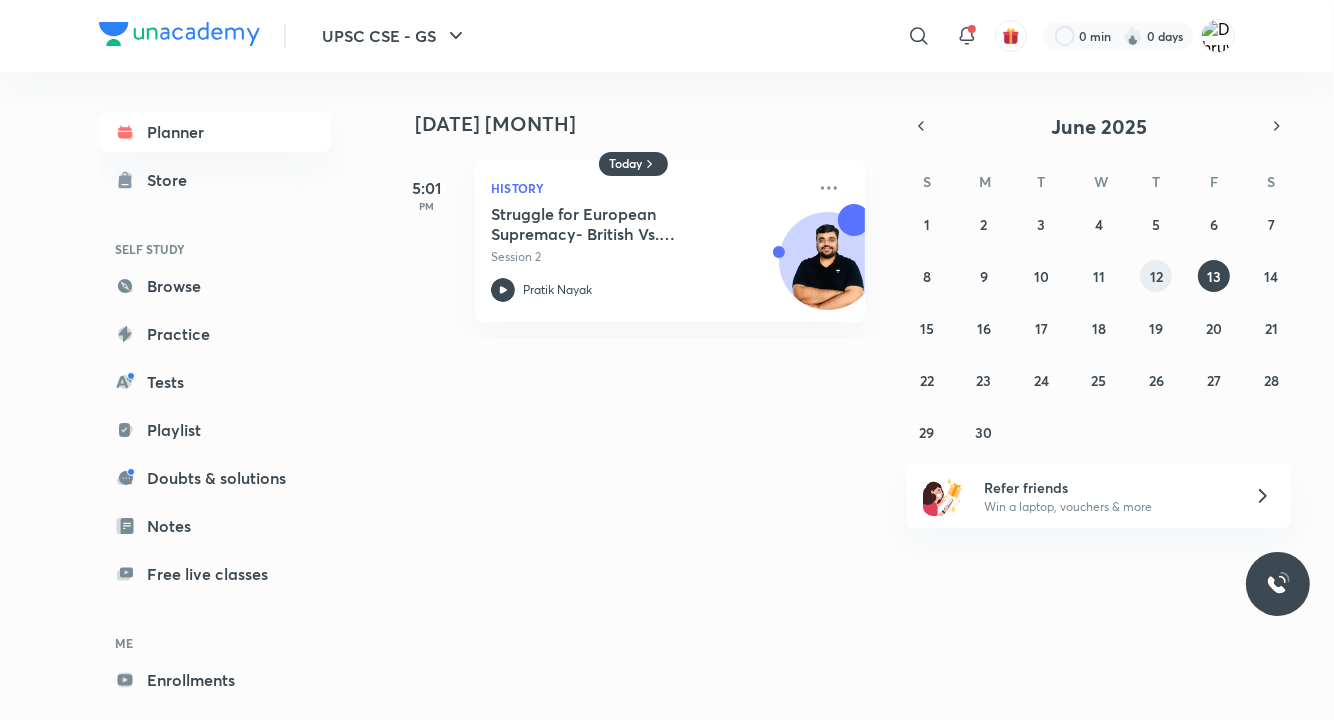 click on "12" at bounding box center (1156, 276) 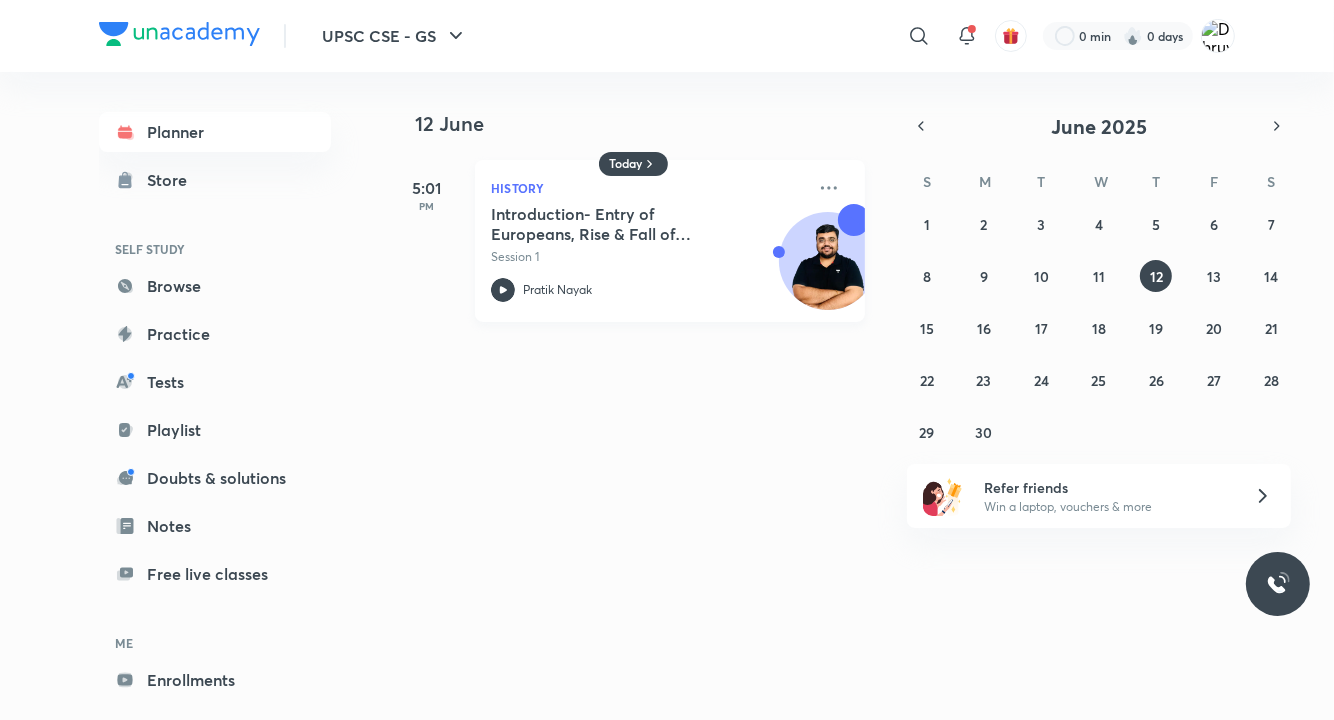 click on "Introduction- Entry of Europeans, Rise & Fall of Mughals - Growth of Regional States" at bounding box center [615, 224] 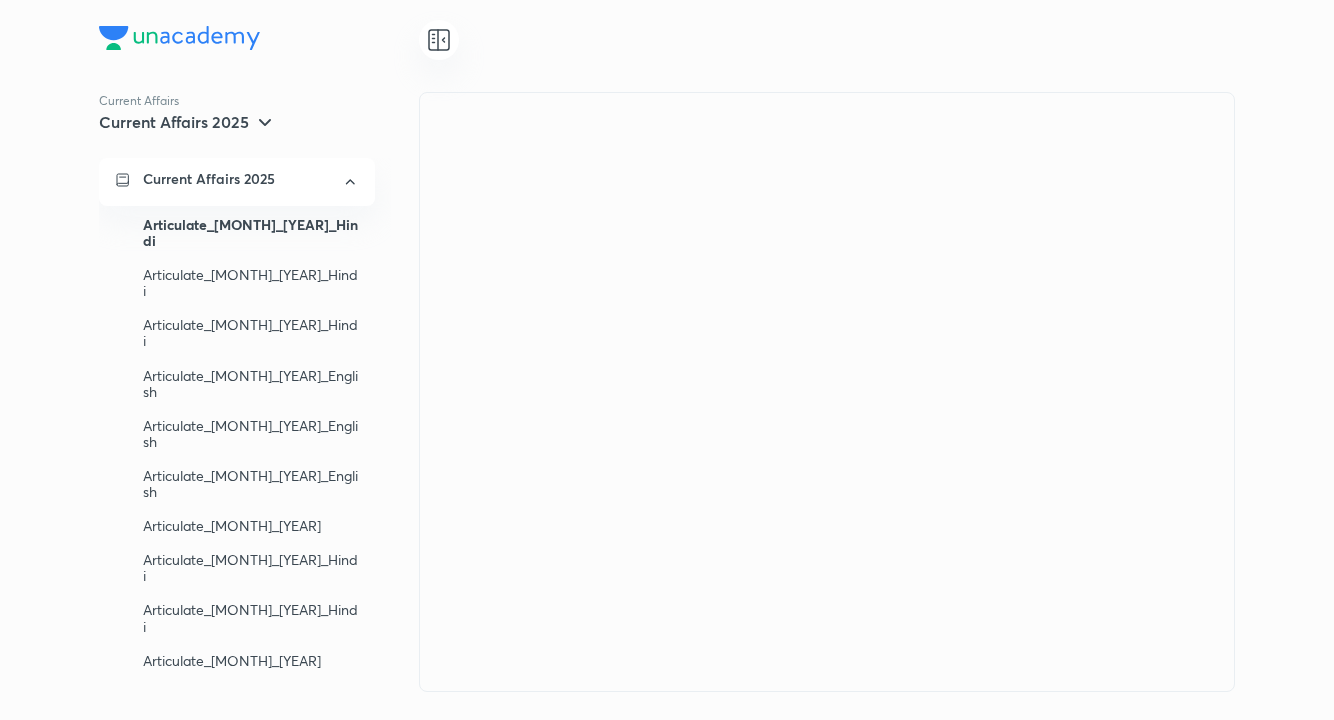scroll, scrollTop: 0, scrollLeft: 0, axis: both 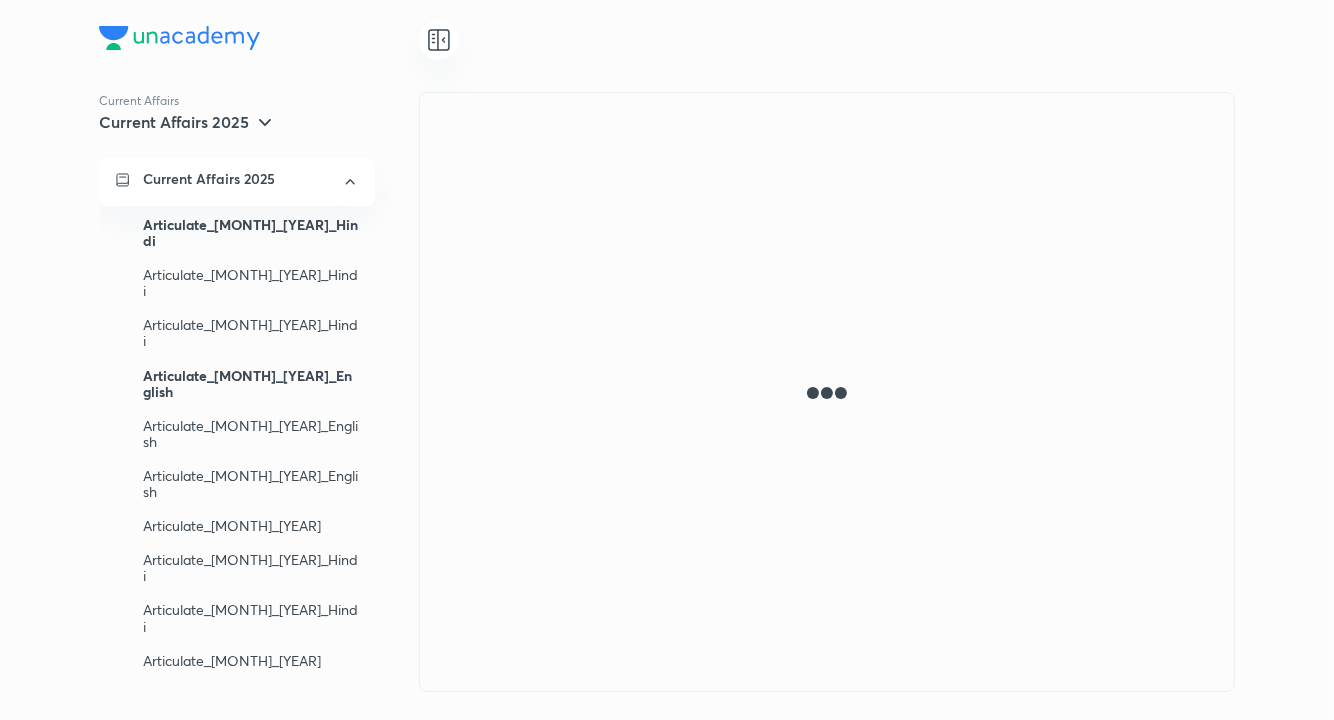 click on "Articulate_May_2025_English" at bounding box center (251, 384) 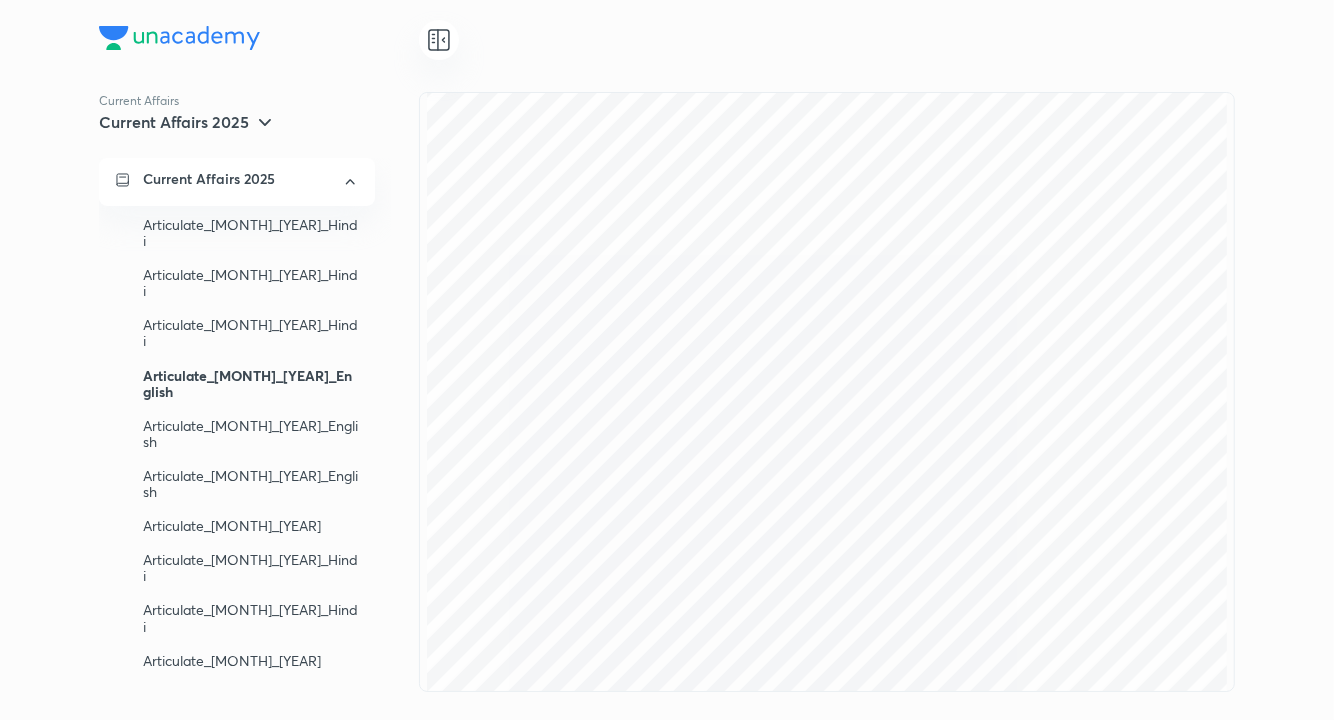 scroll, scrollTop: 3315, scrollLeft: 0, axis: vertical 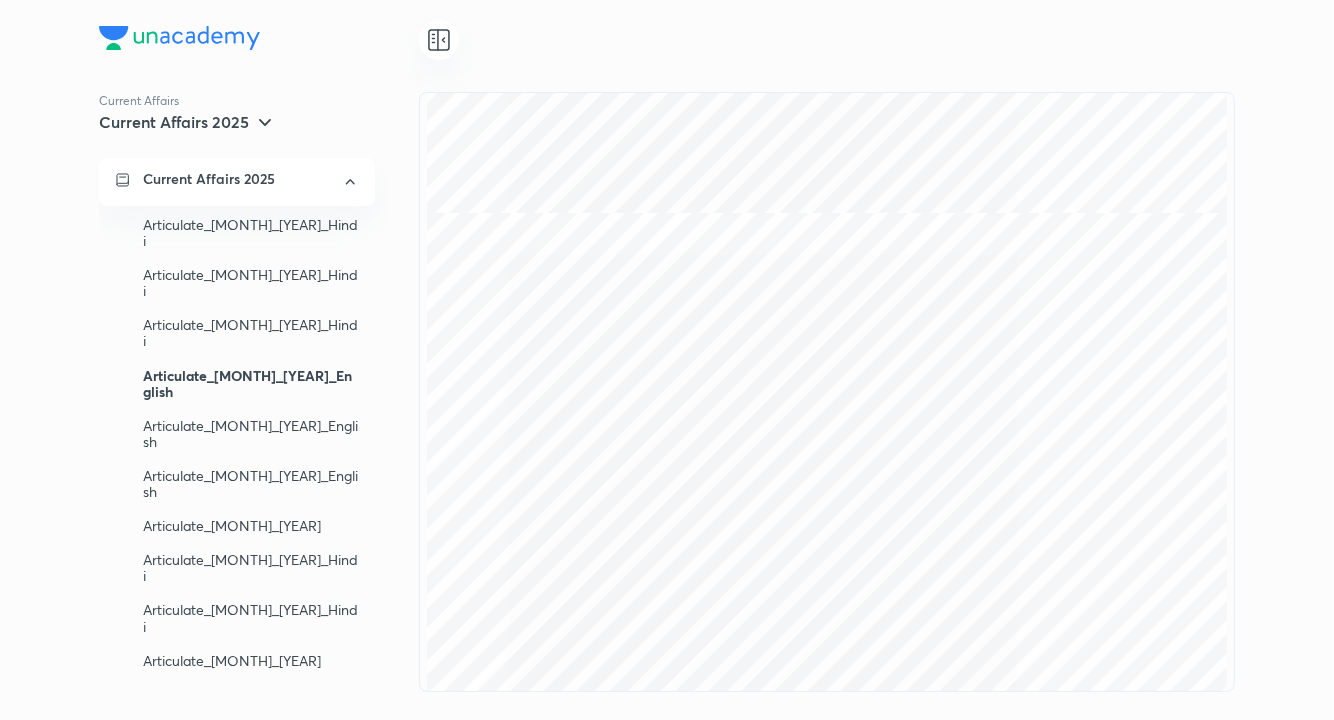 click on "Current Affairs 2025" at bounding box center (237, 182) 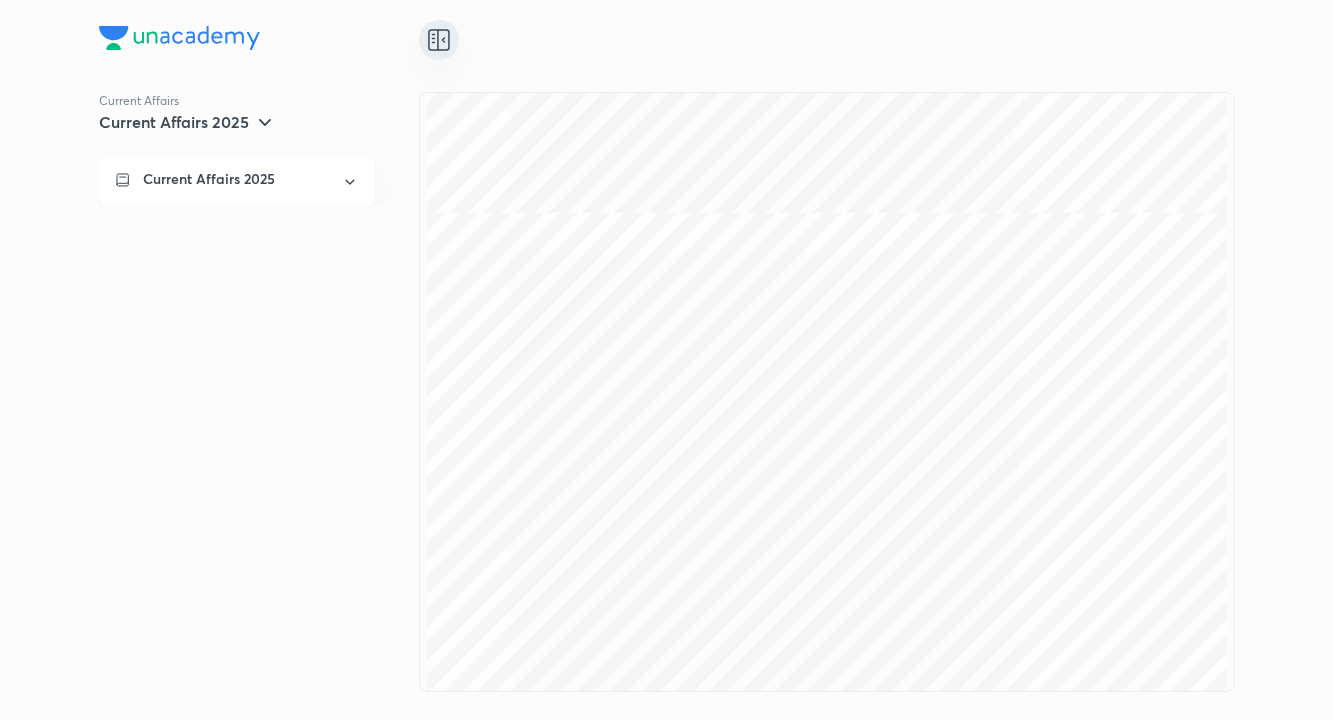 click 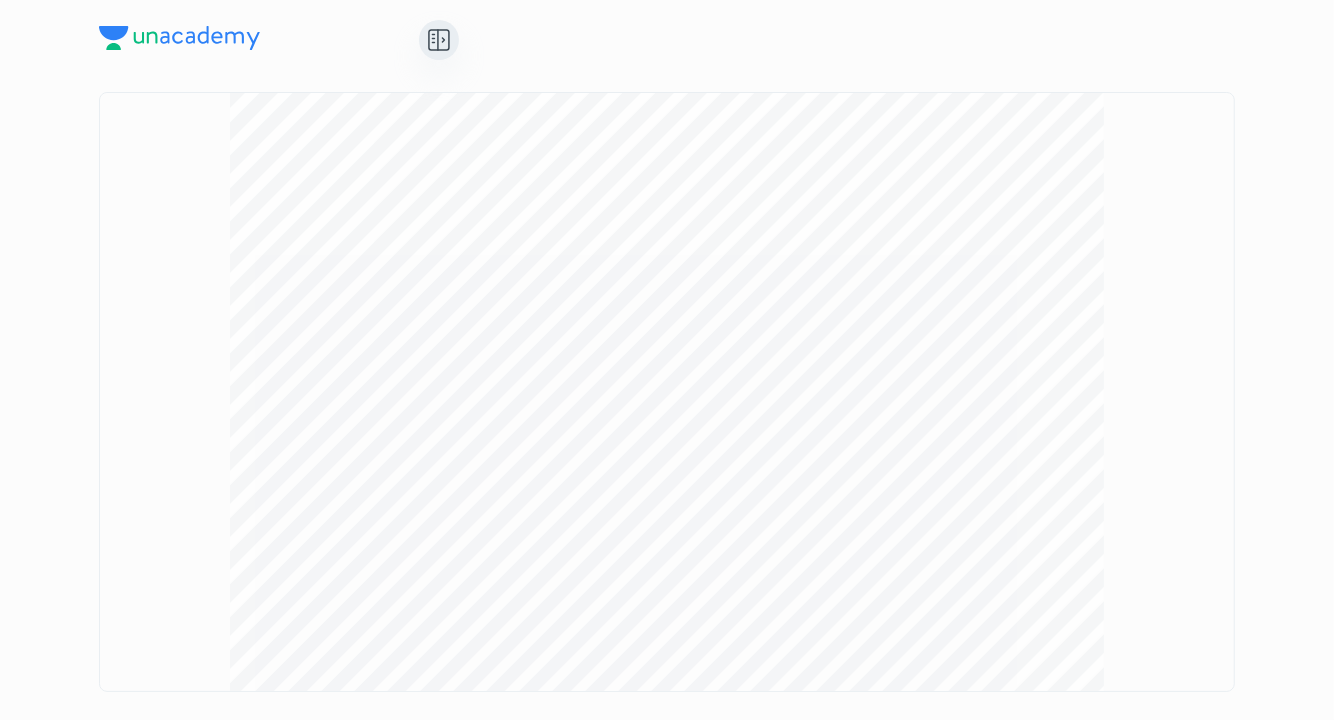 scroll, scrollTop: 141394, scrollLeft: 0, axis: vertical 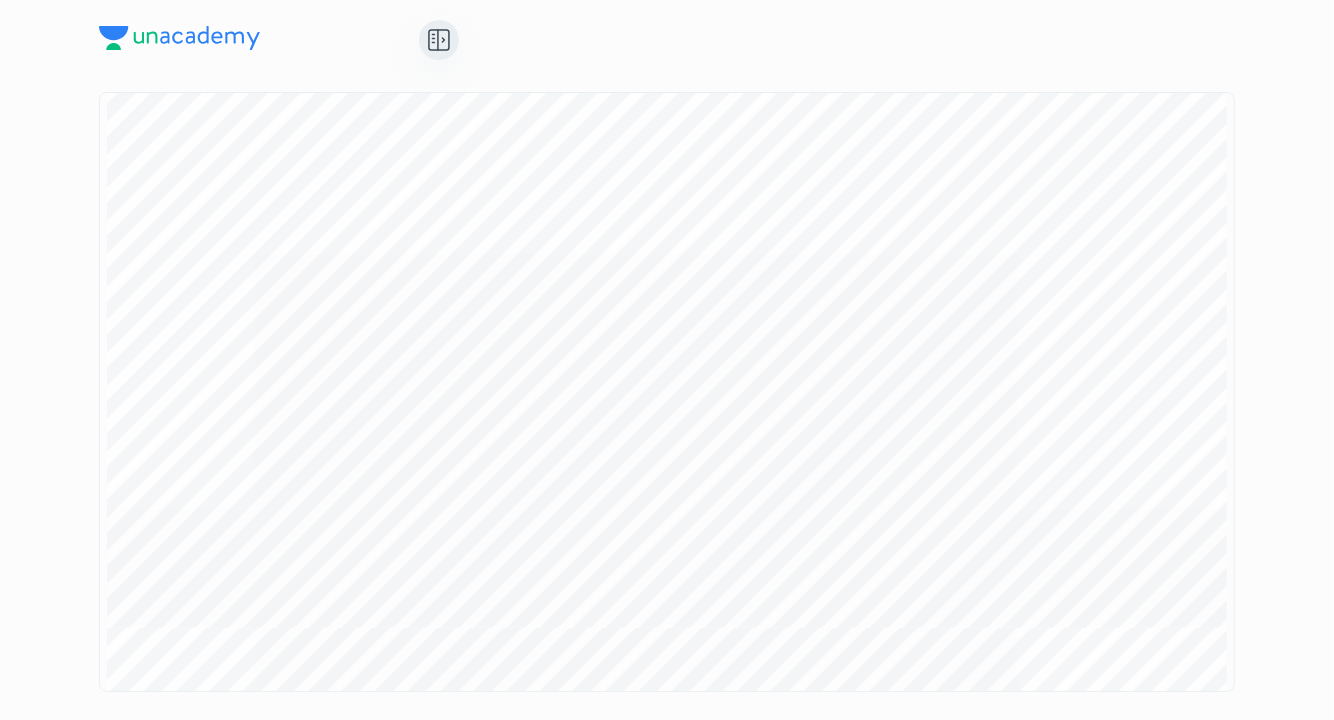click 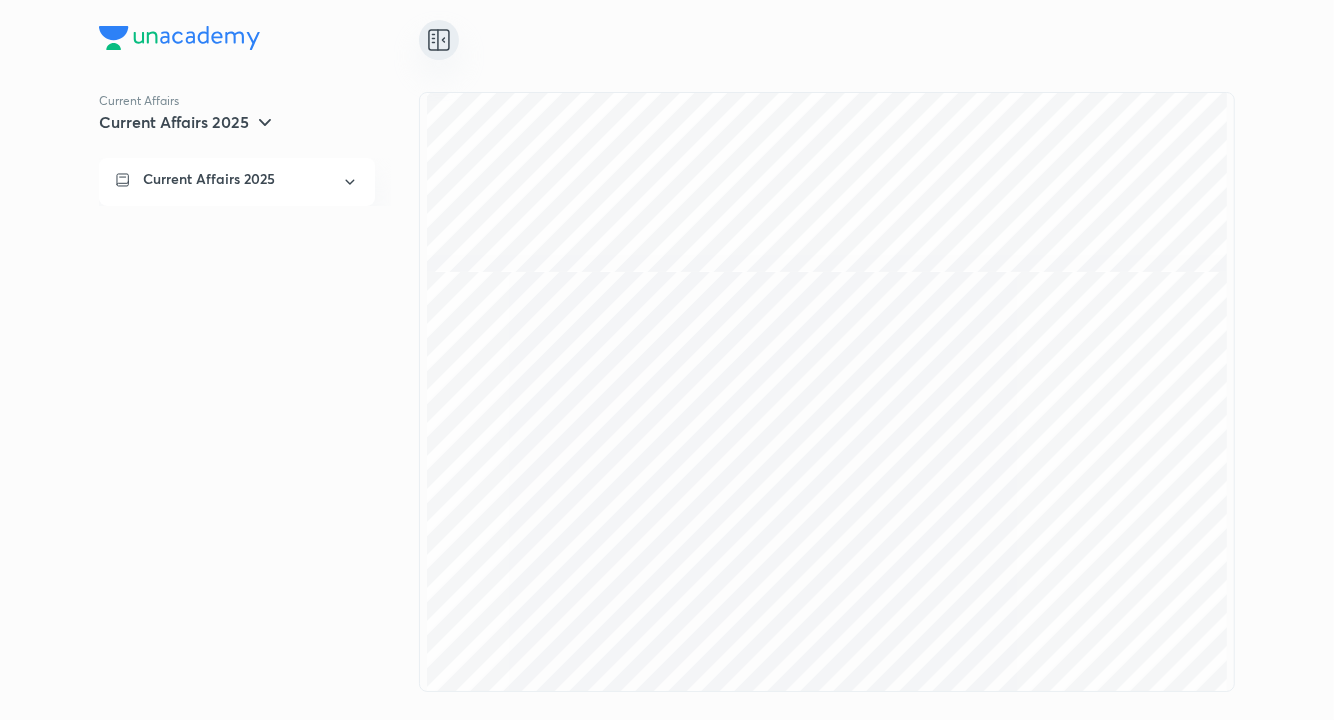 scroll, scrollTop: 101224, scrollLeft: 0, axis: vertical 